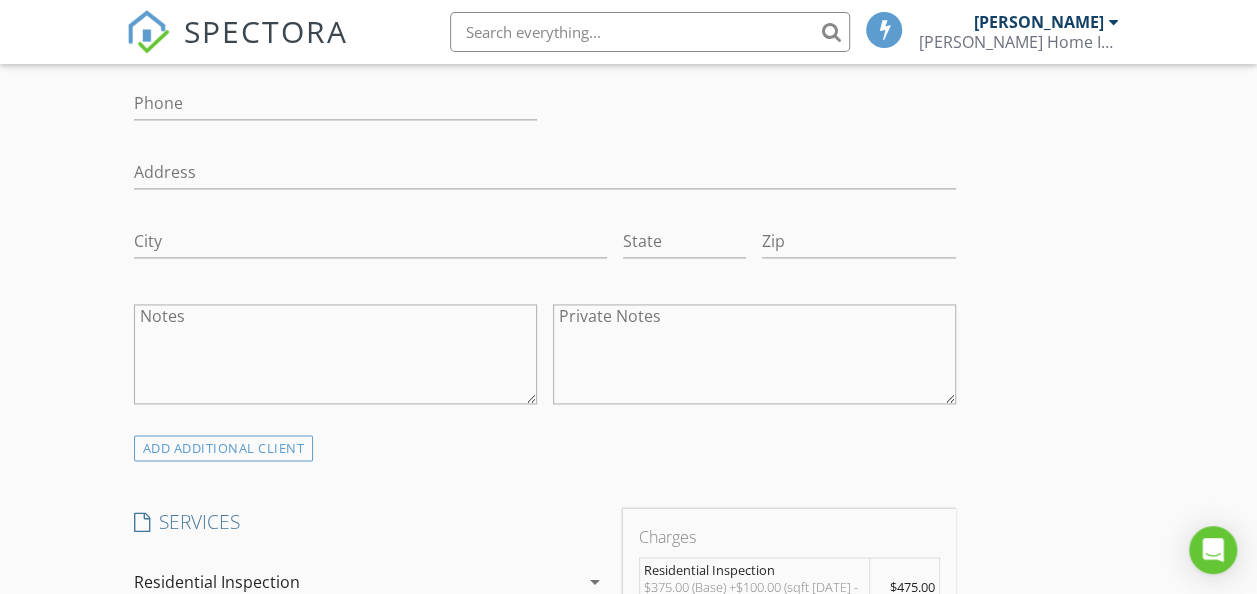 scroll, scrollTop: 0, scrollLeft: 0, axis: both 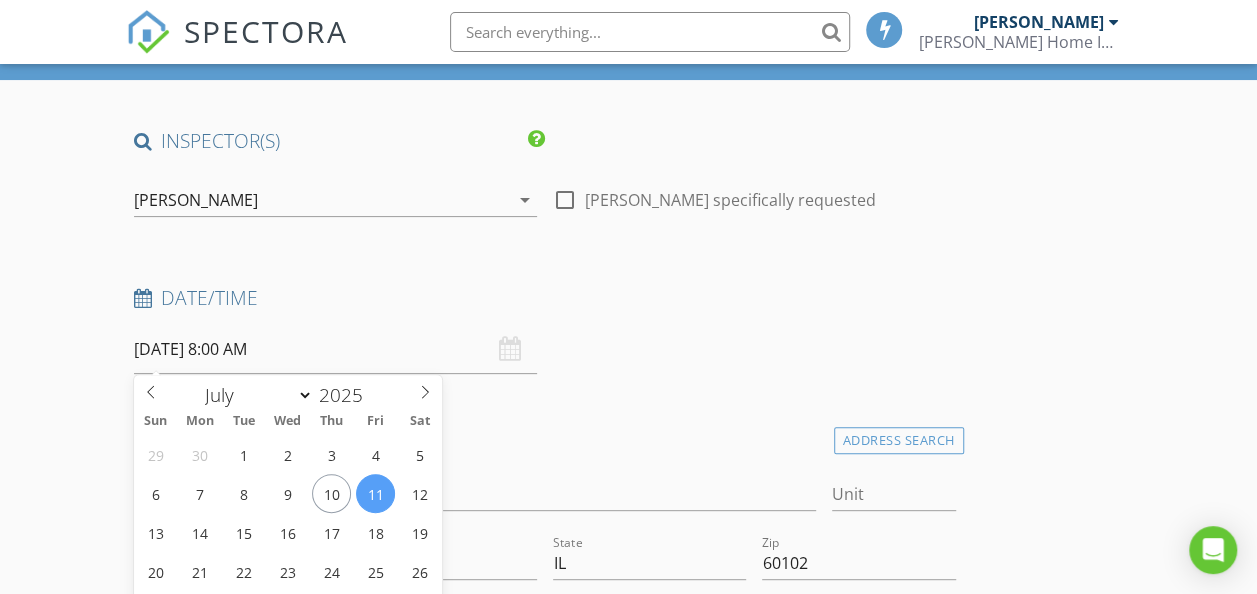 click on "07/11/2025 8:00 AM" at bounding box center [335, 349] 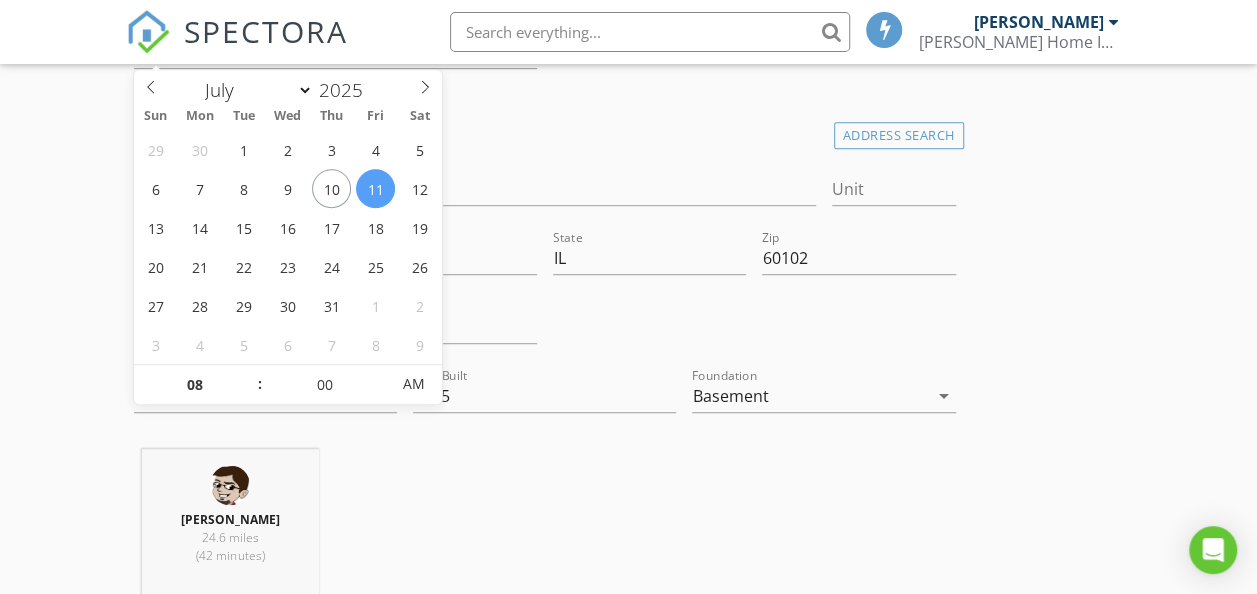 scroll, scrollTop: 500, scrollLeft: 0, axis: vertical 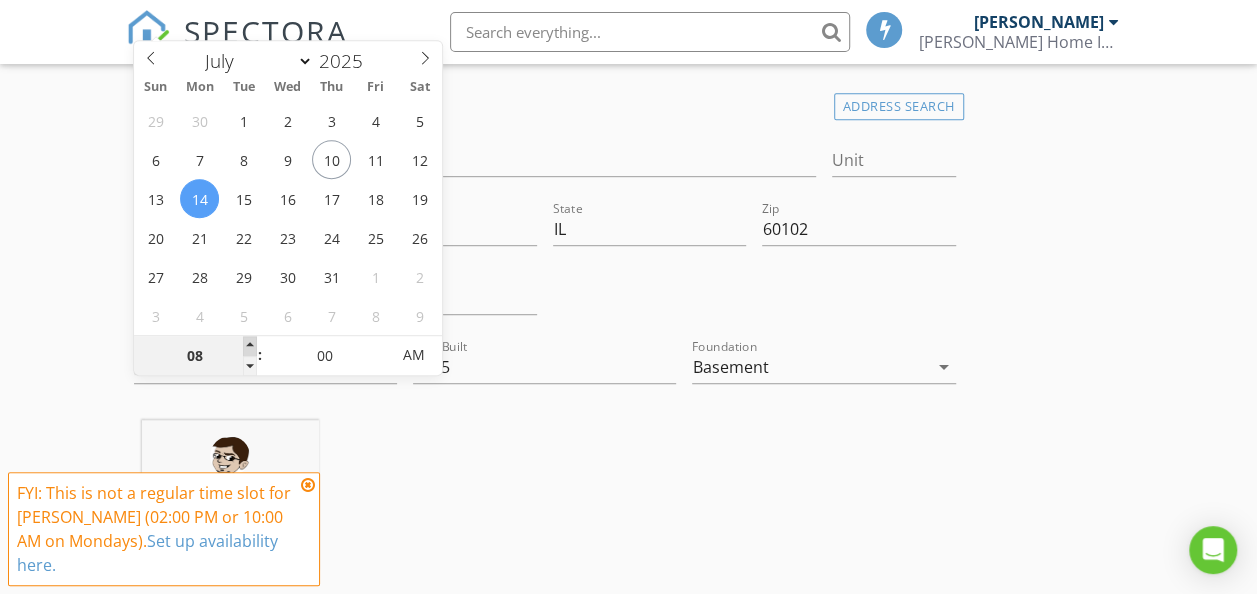 type on "07/14/2025 9:00 AM" 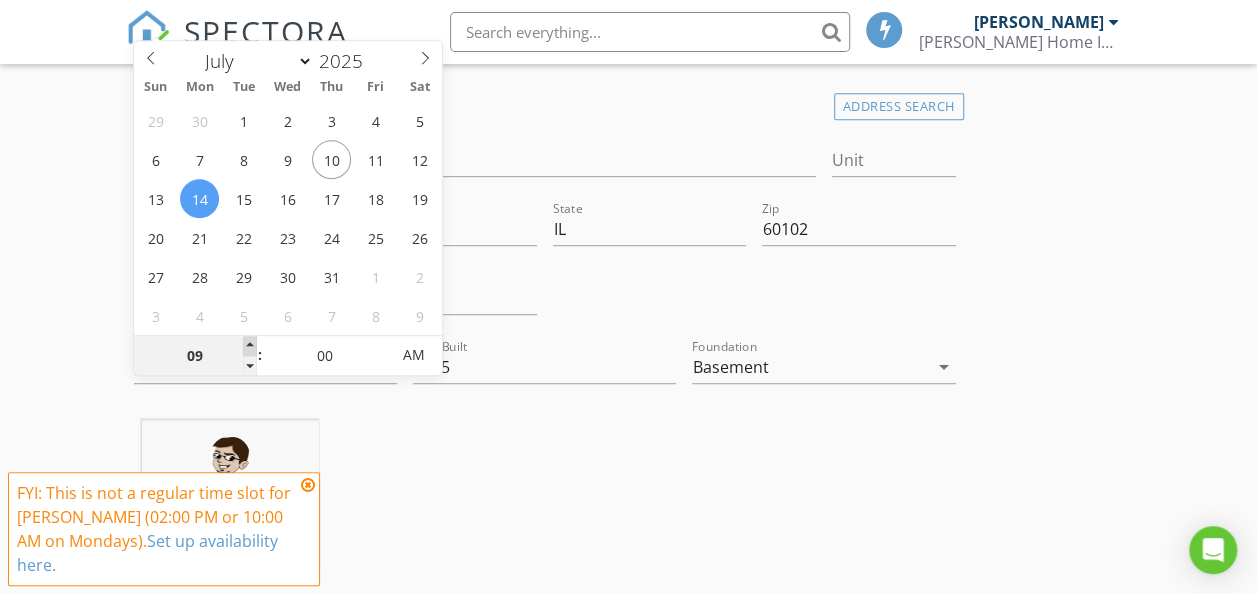 click at bounding box center (250, 346) 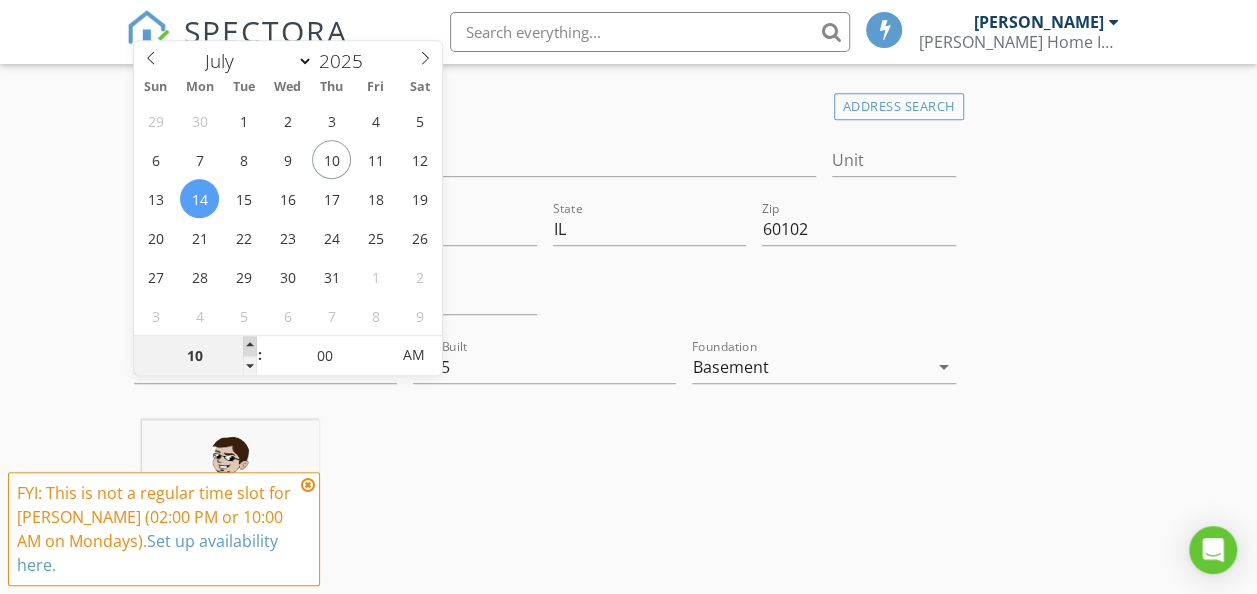 click at bounding box center [250, 346] 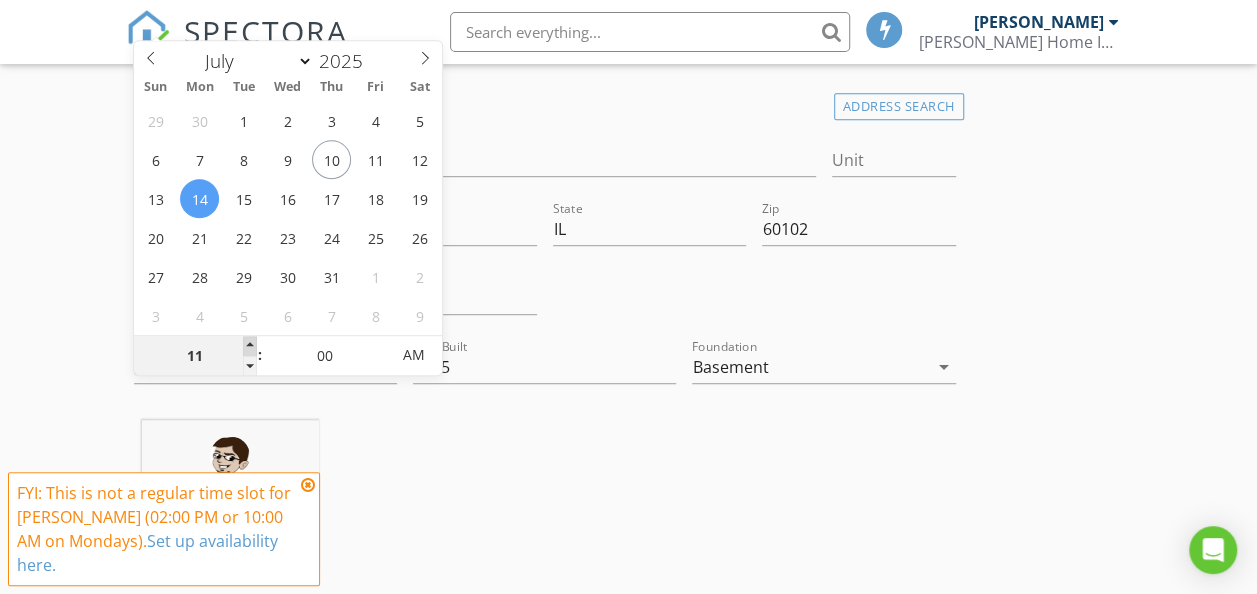 click at bounding box center (250, 346) 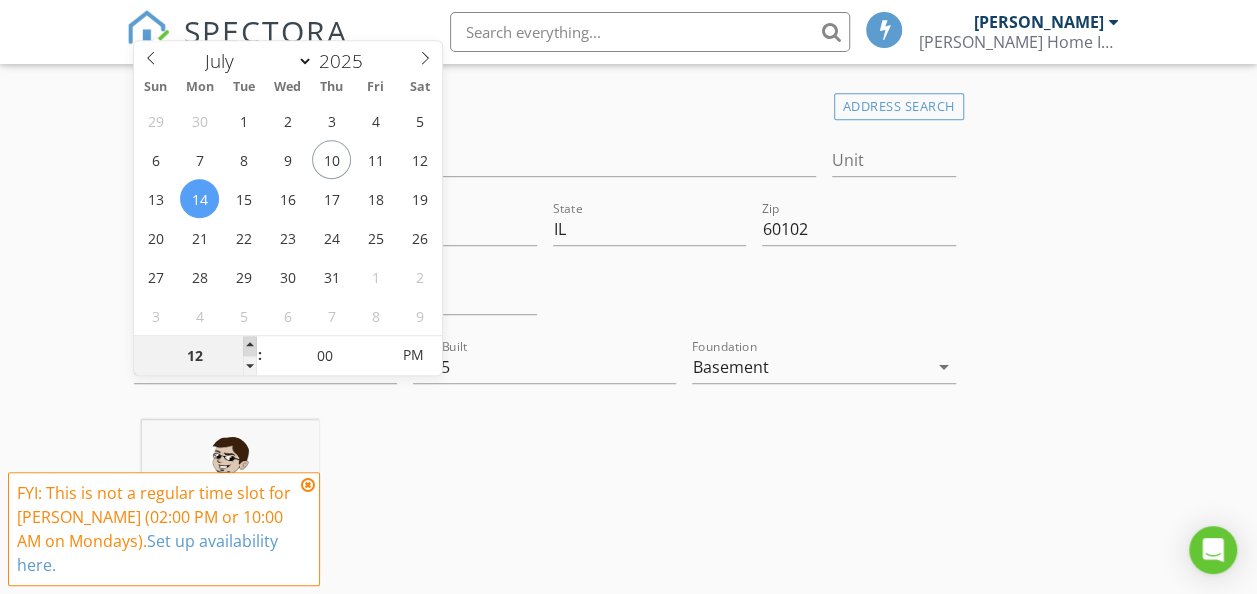 click at bounding box center (250, 346) 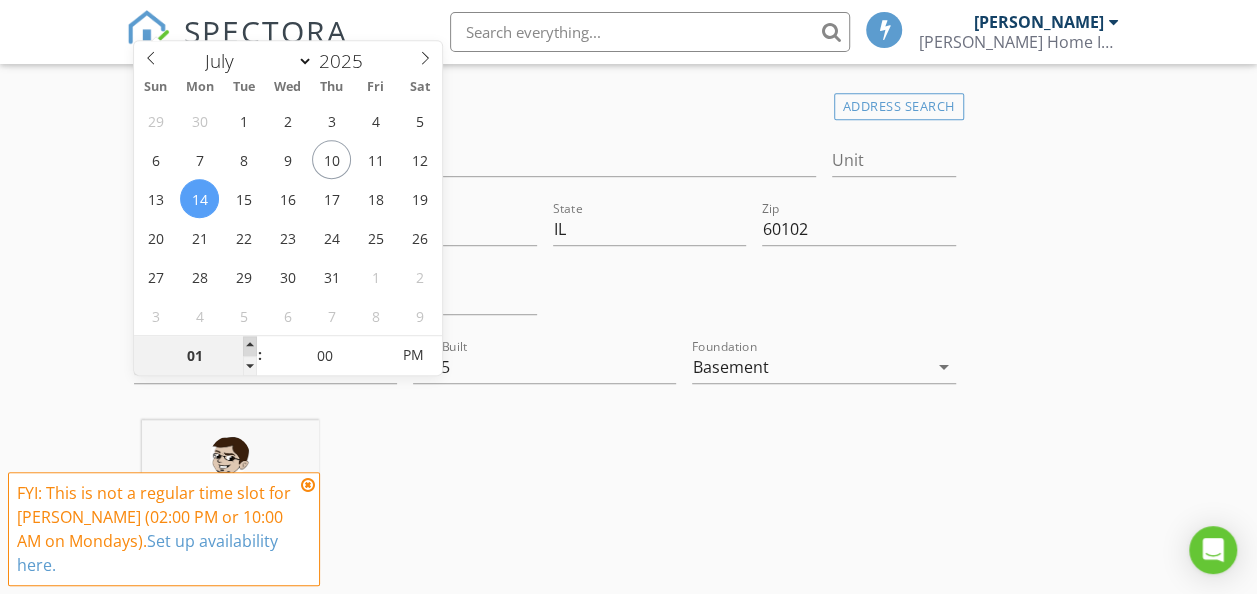click at bounding box center (250, 346) 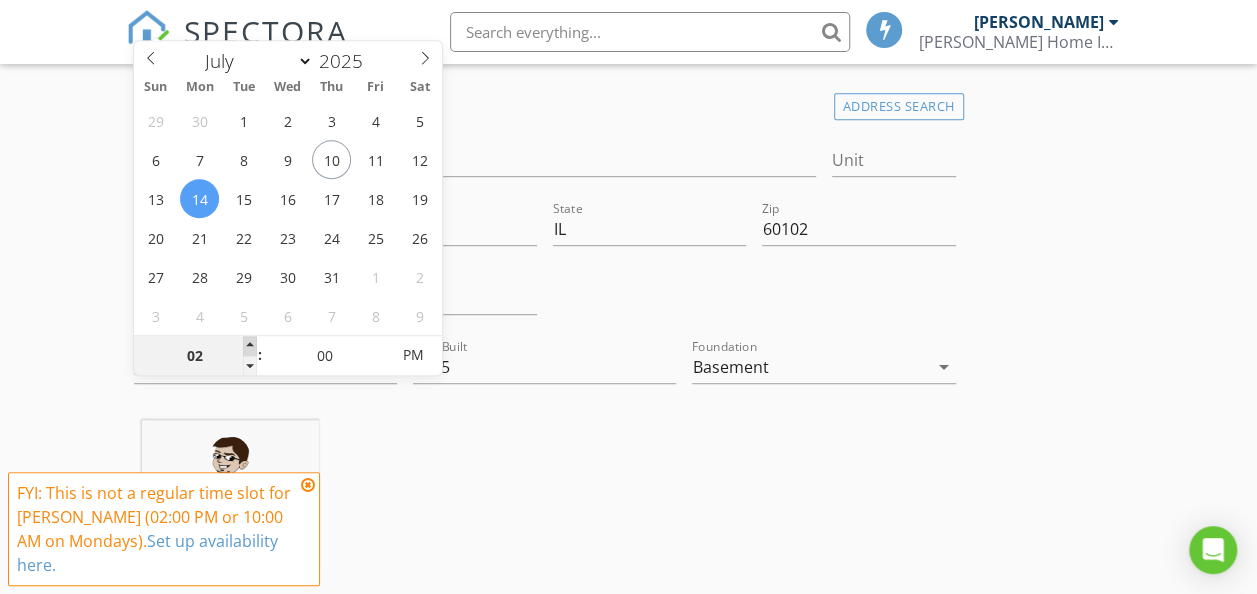 click at bounding box center [250, 346] 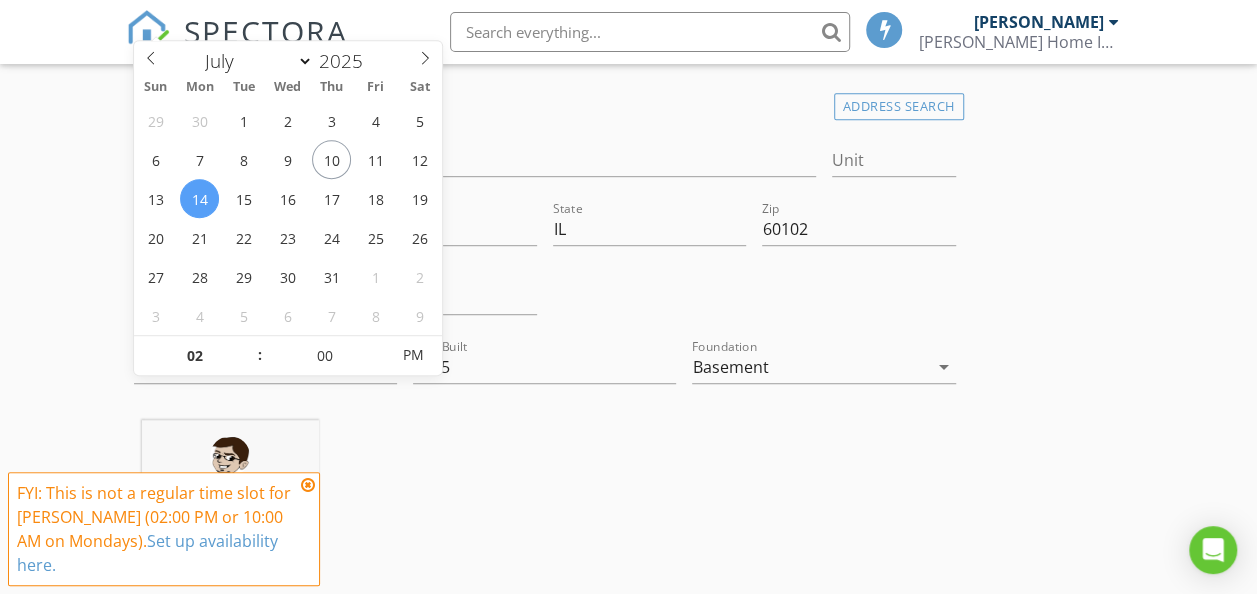 click on "New Inspection
Click here to use the New Order Form
INSPECTOR(S)
check_box   Rob Bower   PRIMARY   Rob Bower arrow_drop_down   check_box_outline_blank Rob Bower specifically requested
Date/Time
07/14/2025 2:00 PM
Location
Address Search       Address 218 Partridge Ct   Unit   City Algonquin   State IL   Zip 60102   County McHenry     Square Feet 1501   Year Built 1995   Foundation Basement arrow_drop_down     Rob Bower     24.6 miles     (42 minutes)
client
check_box_outline_blank Enable Client CC email for this inspection   Client Search     check_box_outline_blank Client is a Company/Organization     First Name   Last Name   Email   CC Email   Phone   Address   City   State   Zip       Notes   Private Notes
ADD ADDITIONAL client
SERVICES
check_box" at bounding box center [628, 1560] 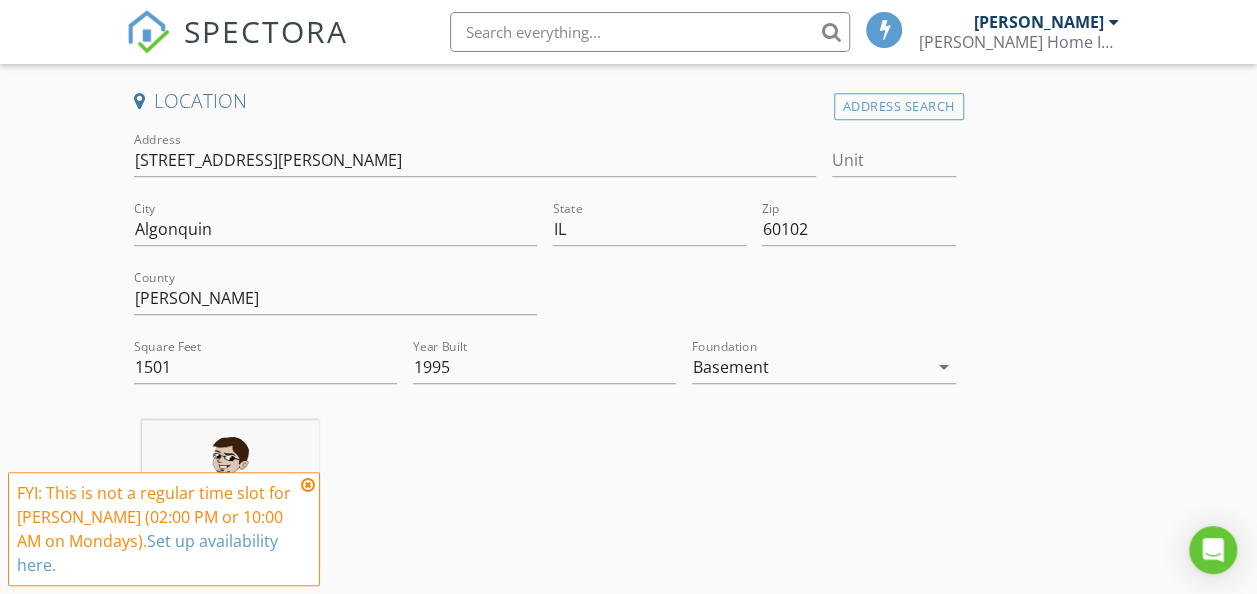 click at bounding box center [308, 485] 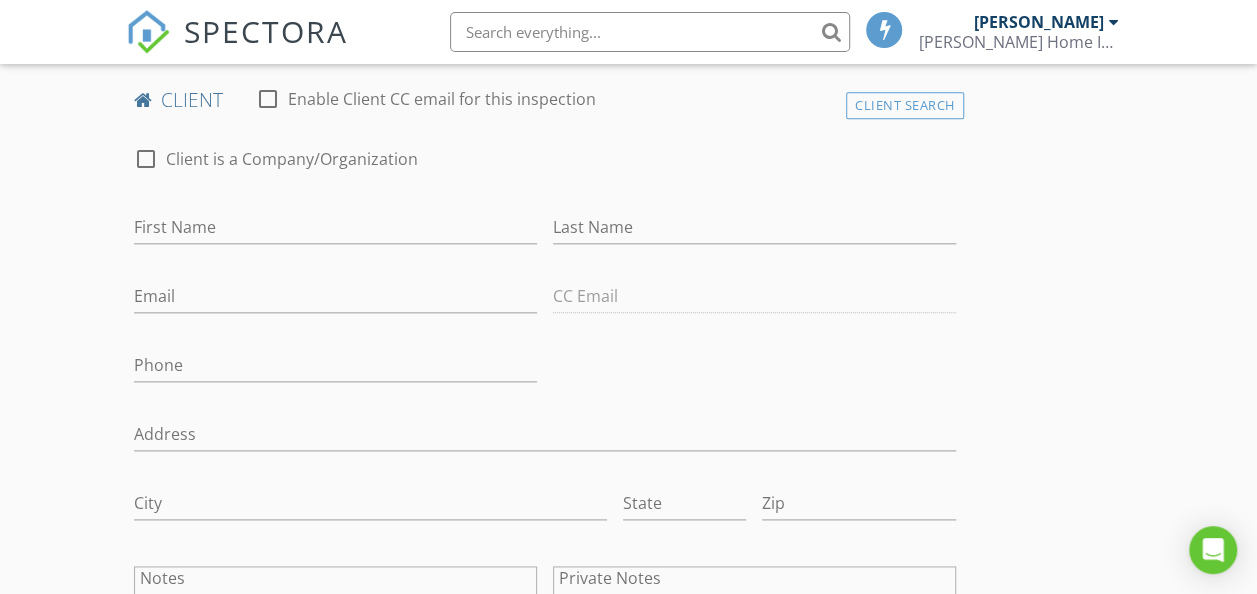 scroll, scrollTop: 1000, scrollLeft: 0, axis: vertical 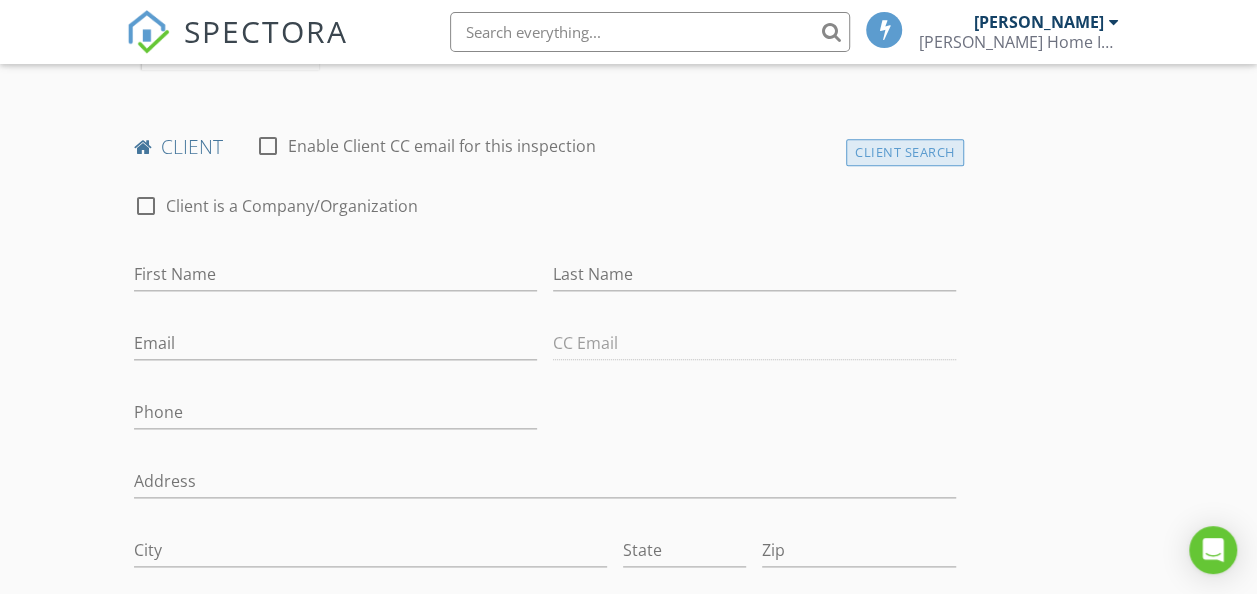 click on "Client Search" at bounding box center [905, 152] 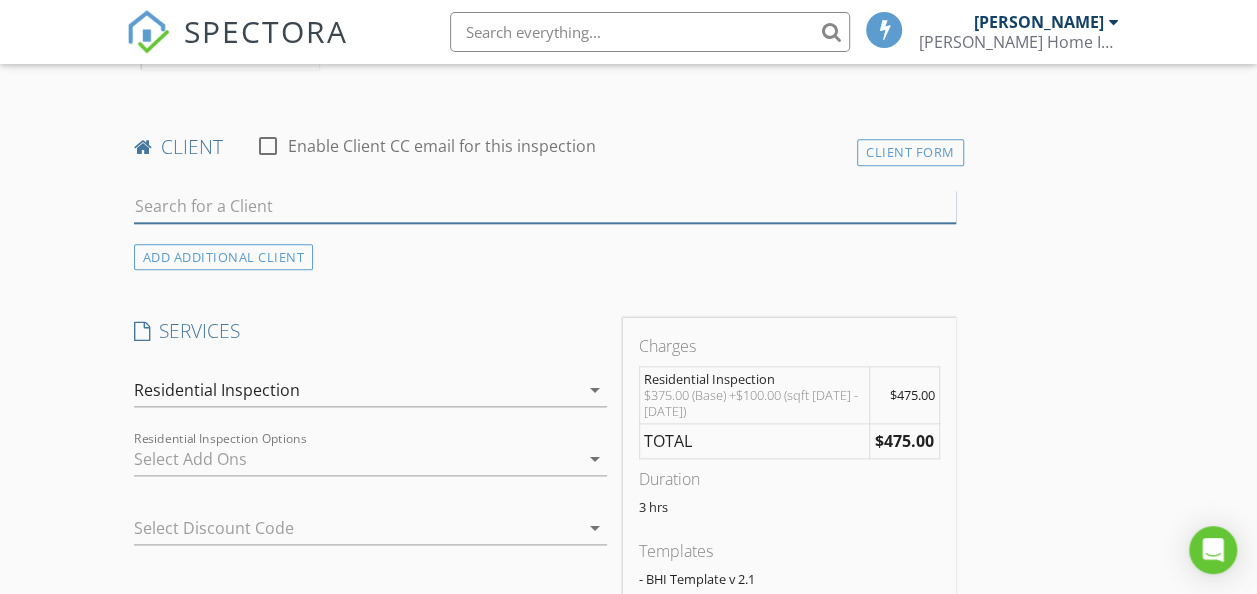 click at bounding box center [545, 206] 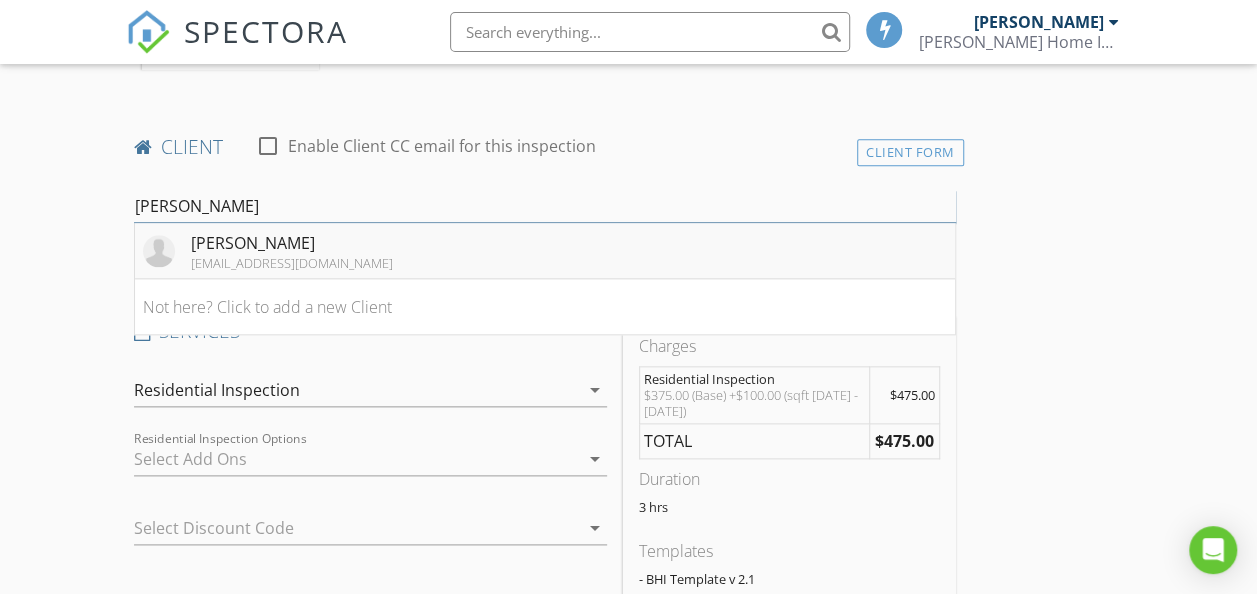 type on "ken m" 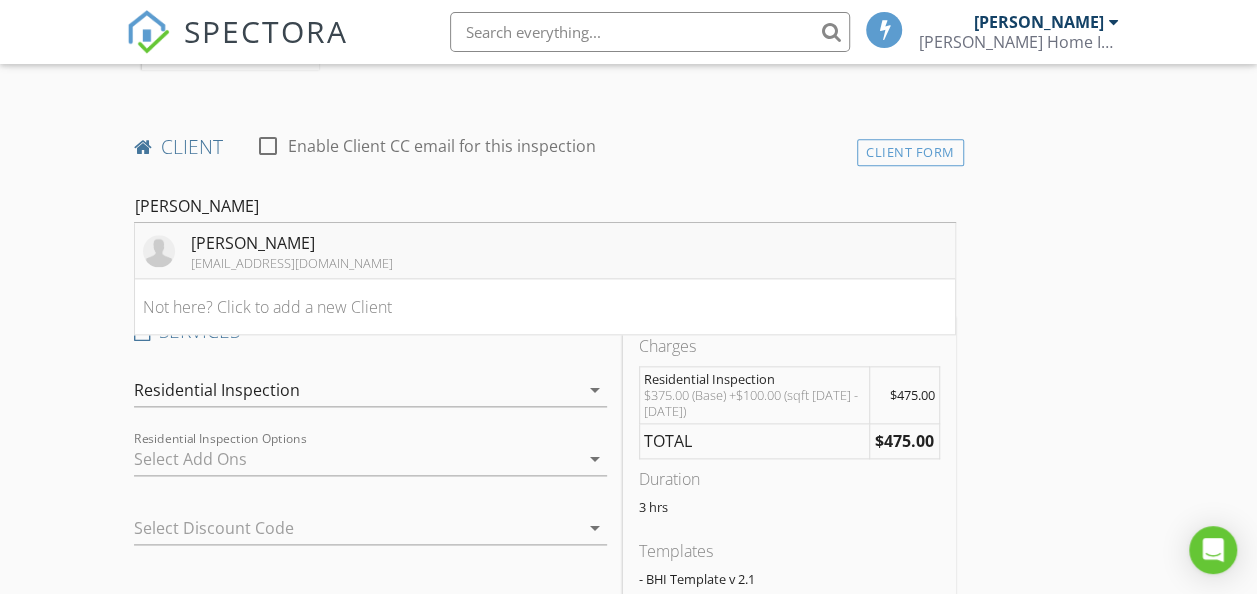 click on "Ken McElhose
kennyd18t@gmail.com" at bounding box center (545, 251) 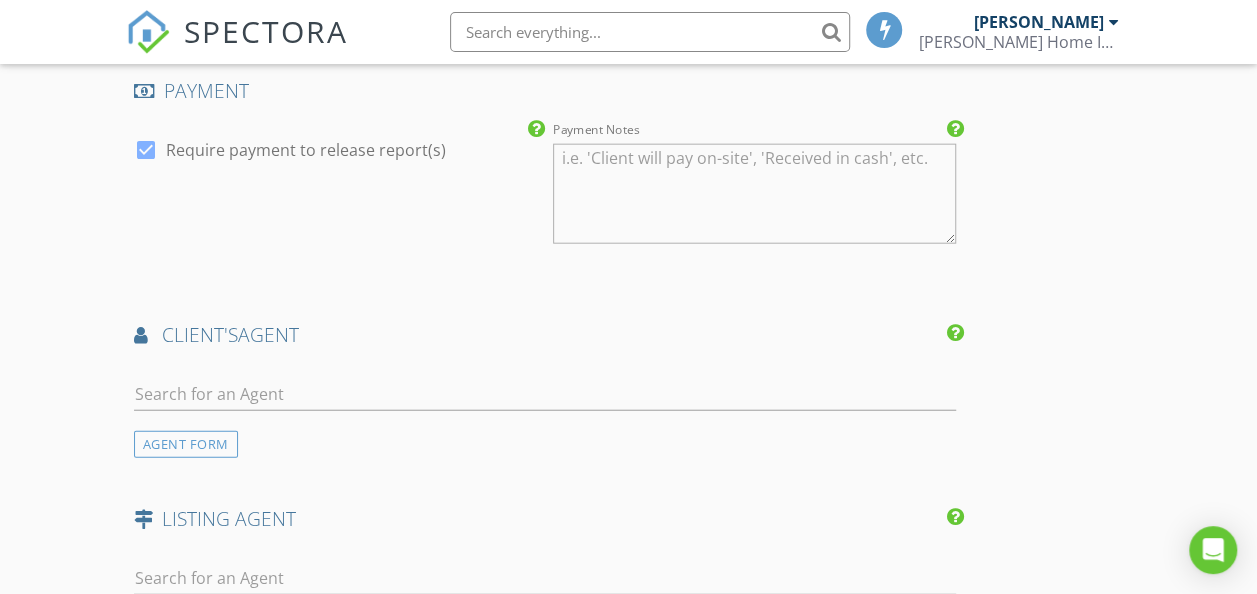scroll, scrollTop: 2500, scrollLeft: 0, axis: vertical 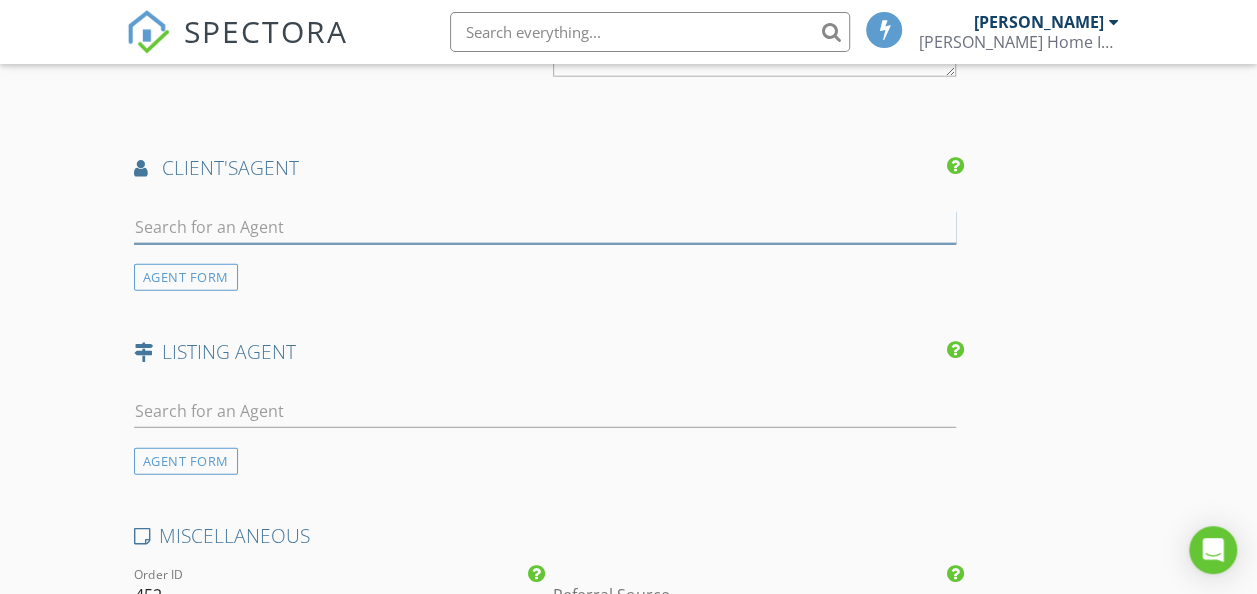 click at bounding box center (545, 227) 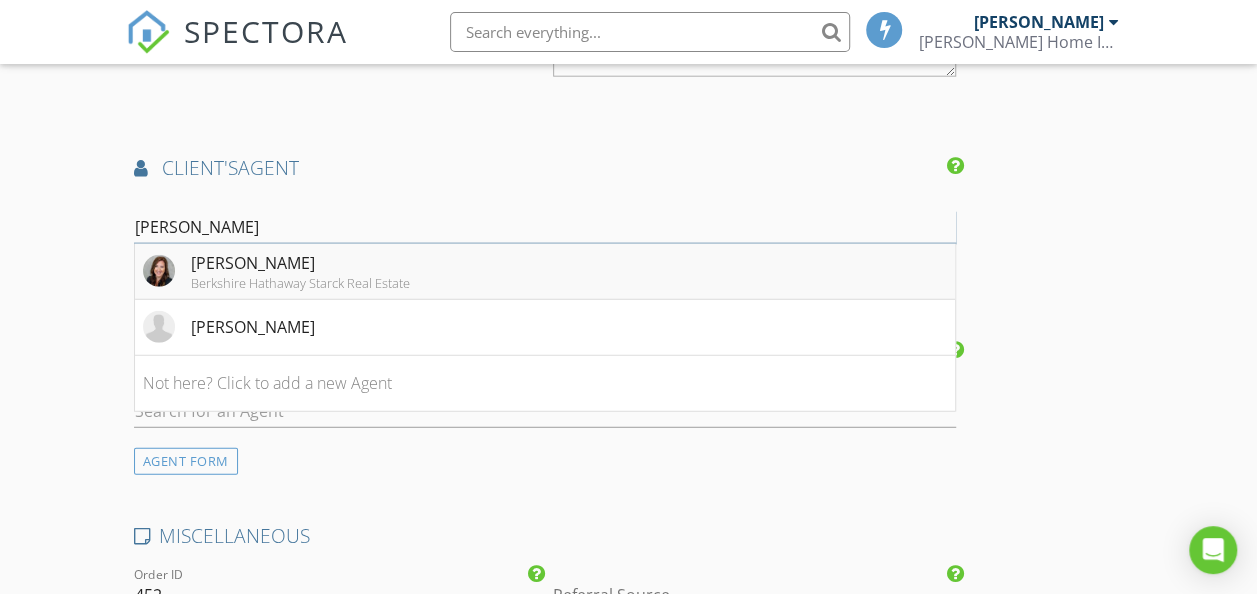 type on "pam" 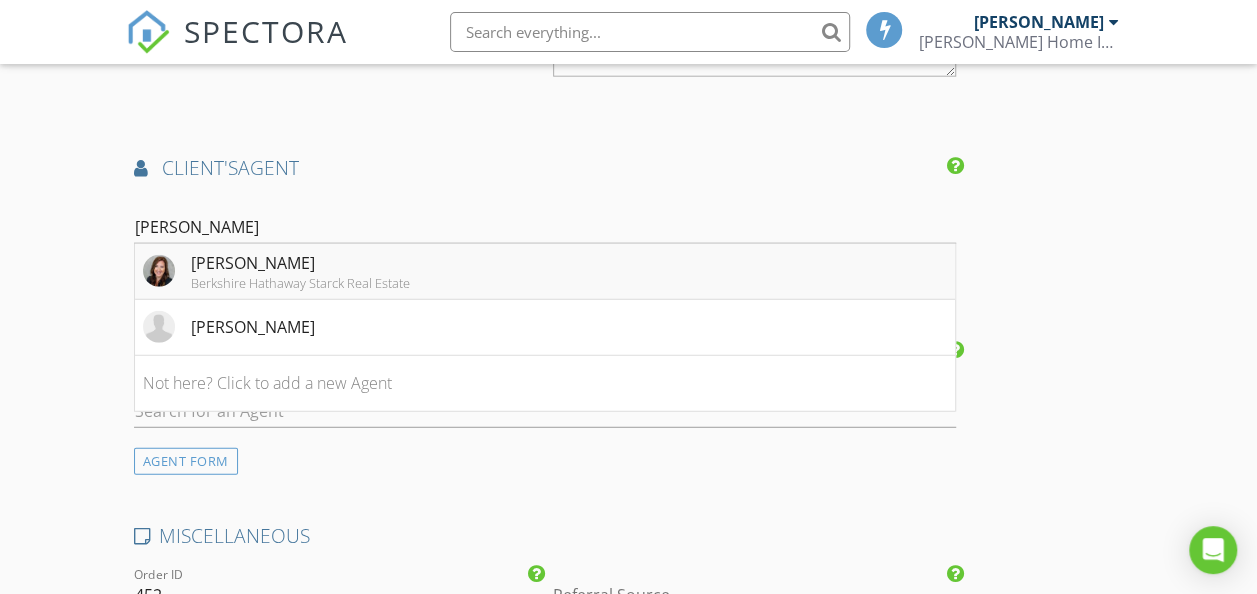 click on "Berkshire Hathaway Starck Real Estate" at bounding box center (300, 283) 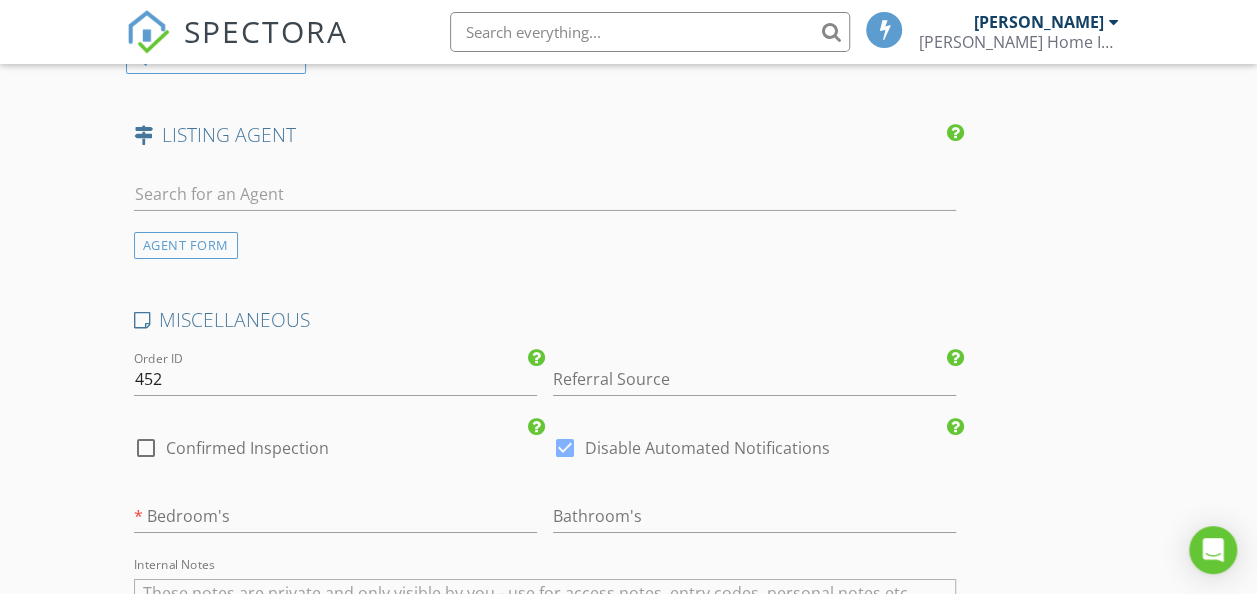 scroll, scrollTop: 3333, scrollLeft: 0, axis: vertical 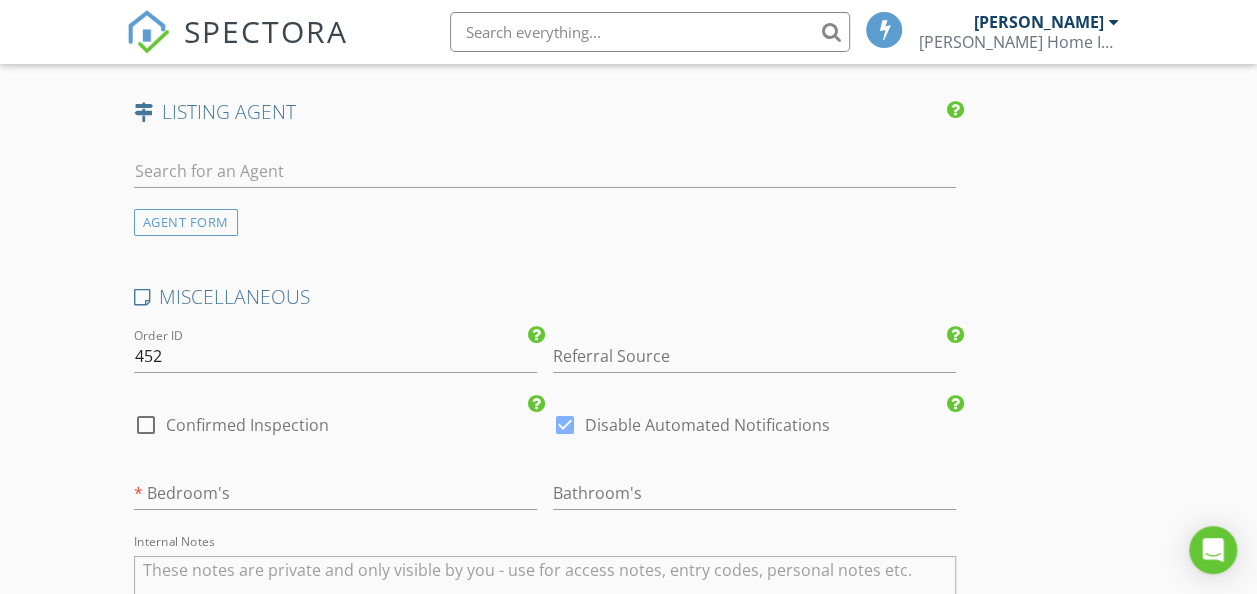 click on "Confirmed Inspection" at bounding box center (247, 425) 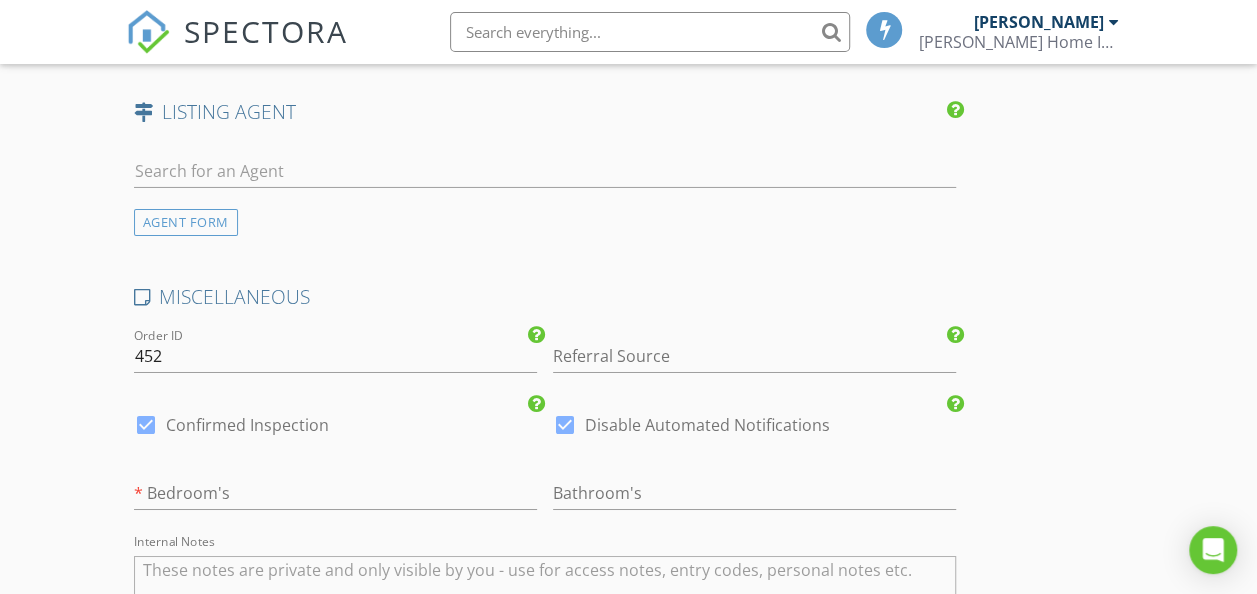 click at bounding box center [565, 425] 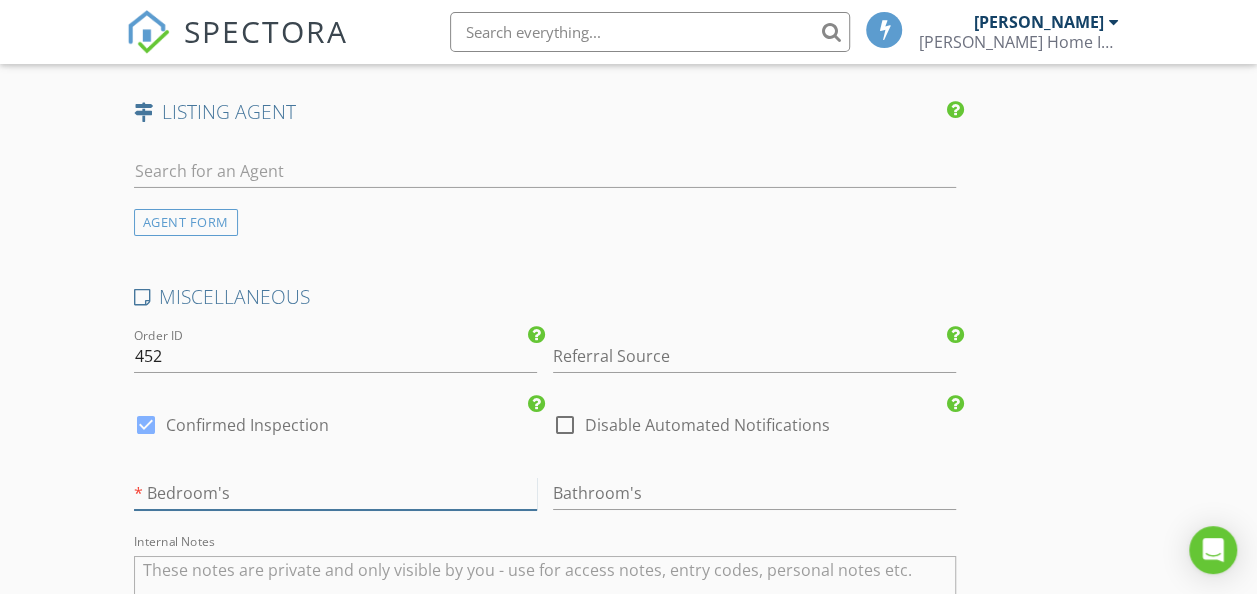 click at bounding box center [335, 493] 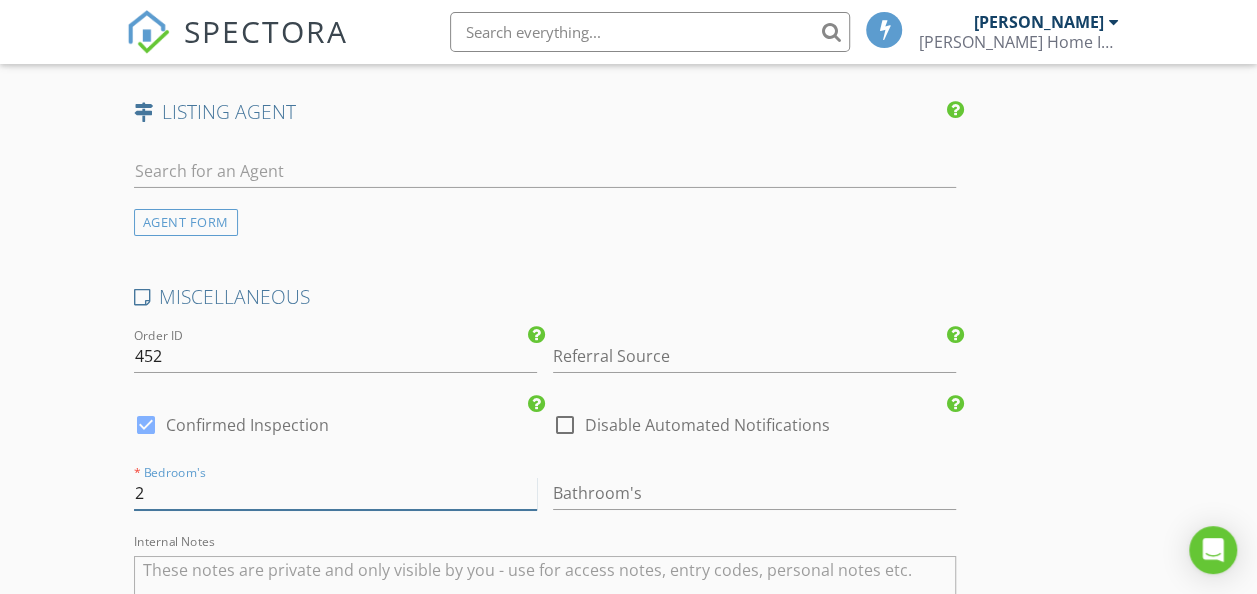 type on "2" 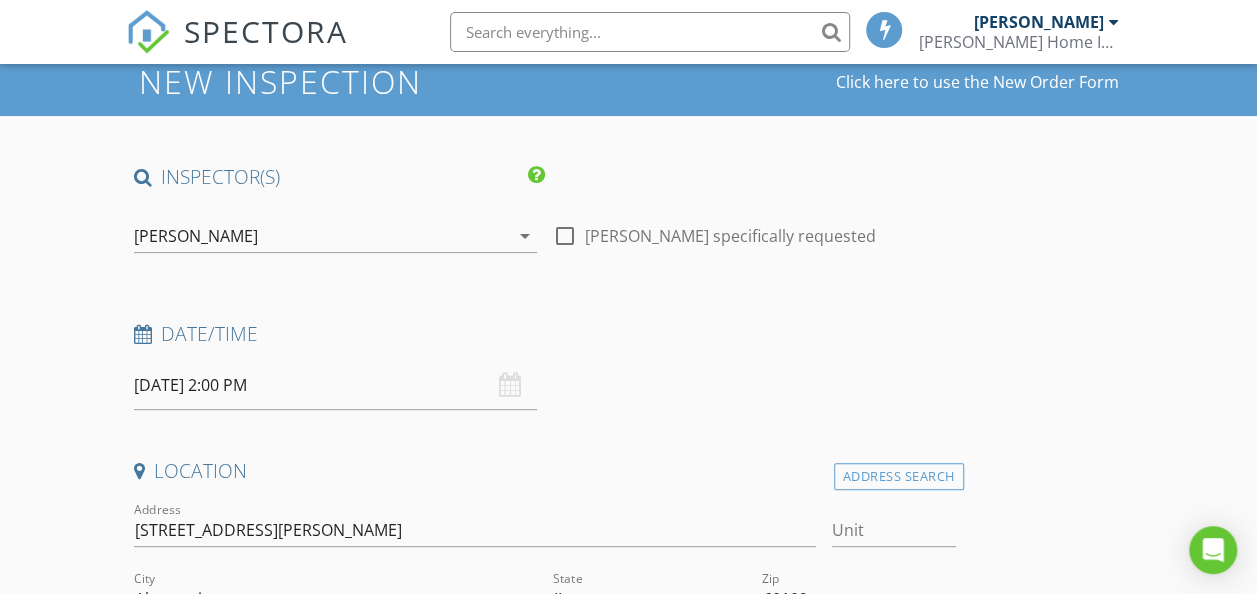 scroll, scrollTop: 297, scrollLeft: 0, axis: vertical 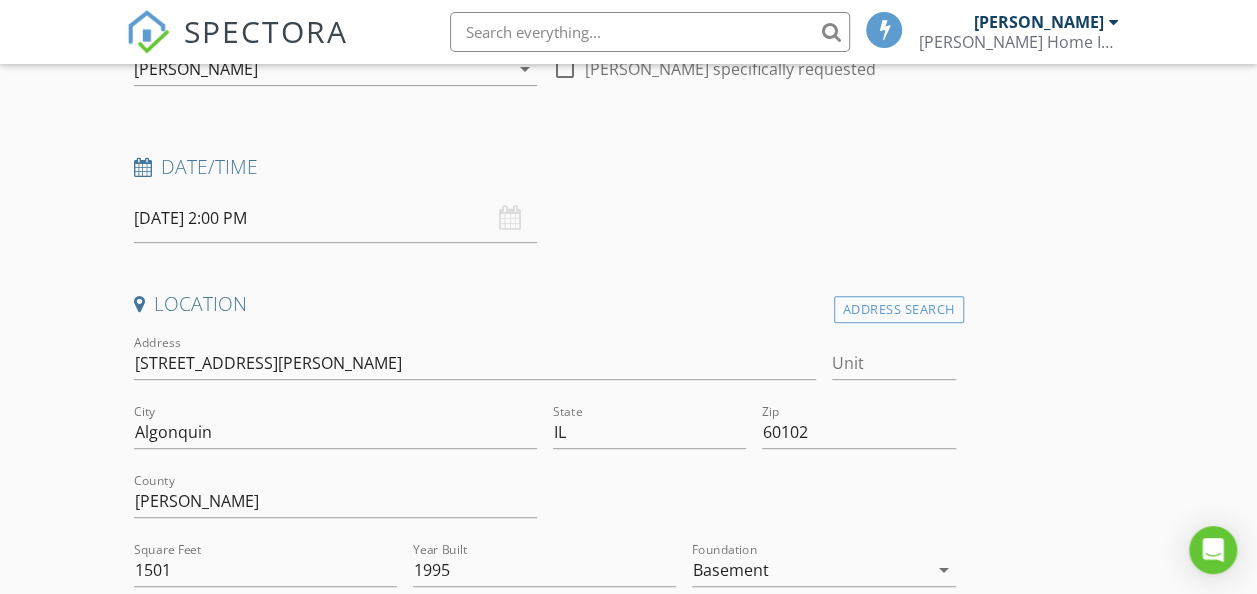 type on "2.5" 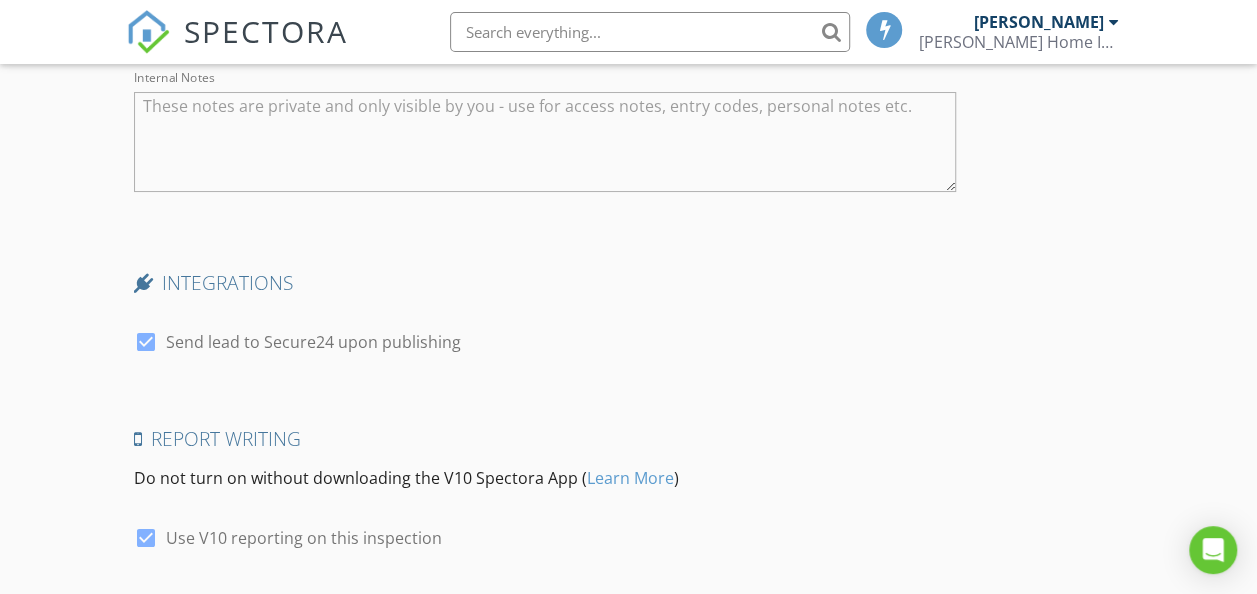 scroll, scrollTop: 3964, scrollLeft: 0, axis: vertical 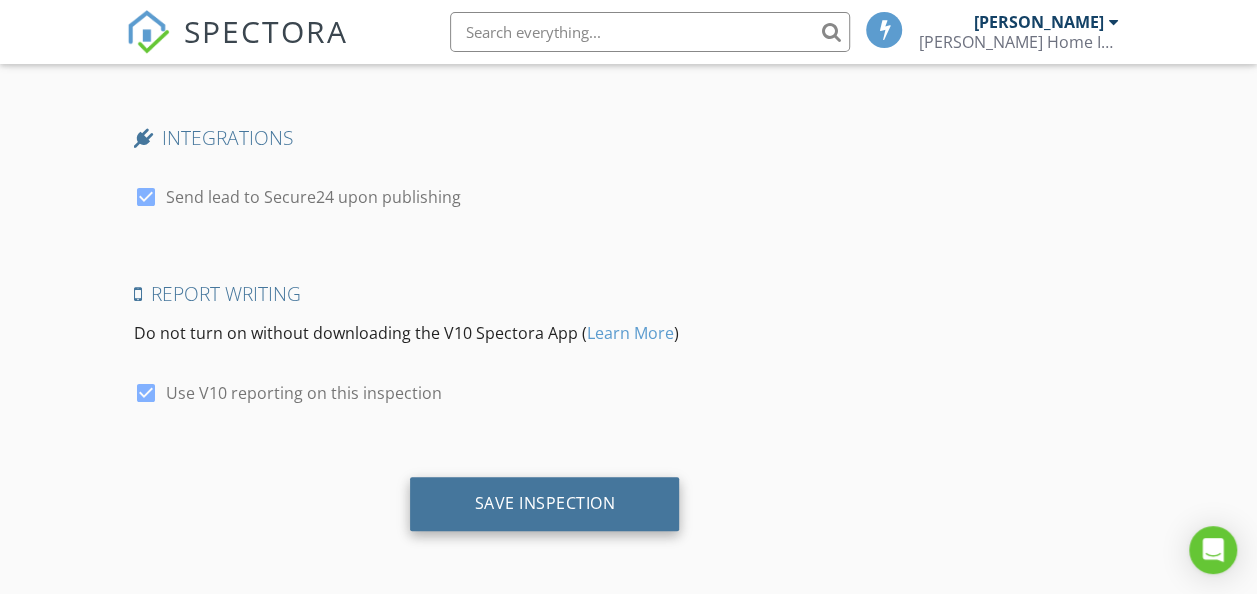 click on "Save Inspection" at bounding box center (544, 503) 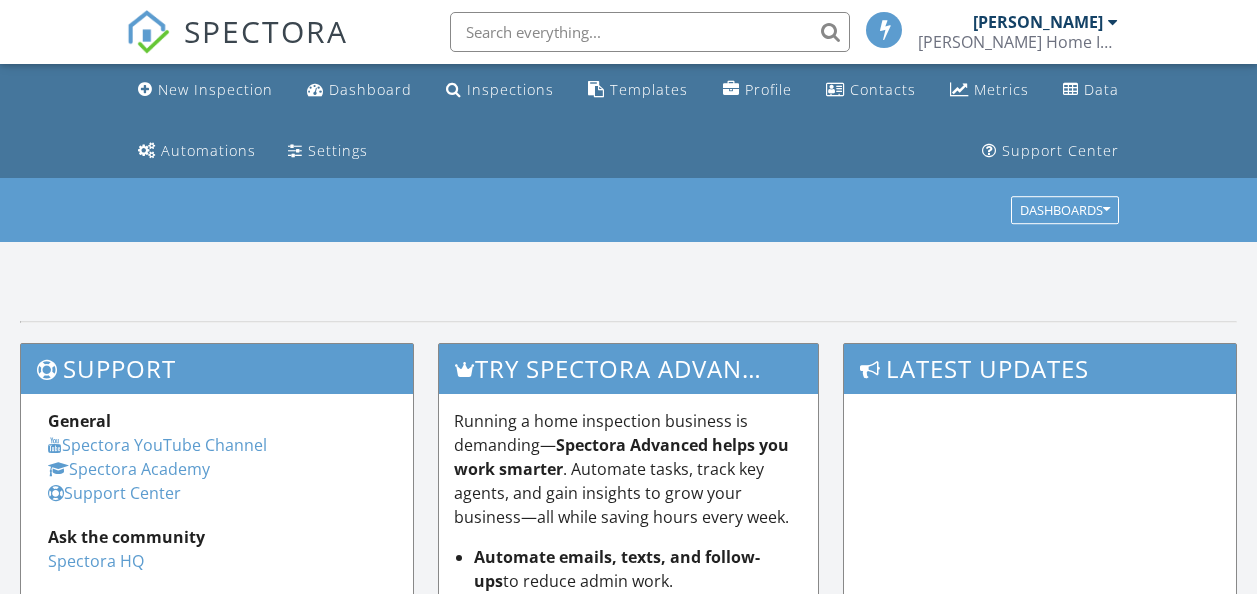 scroll, scrollTop: 0, scrollLeft: 0, axis: both 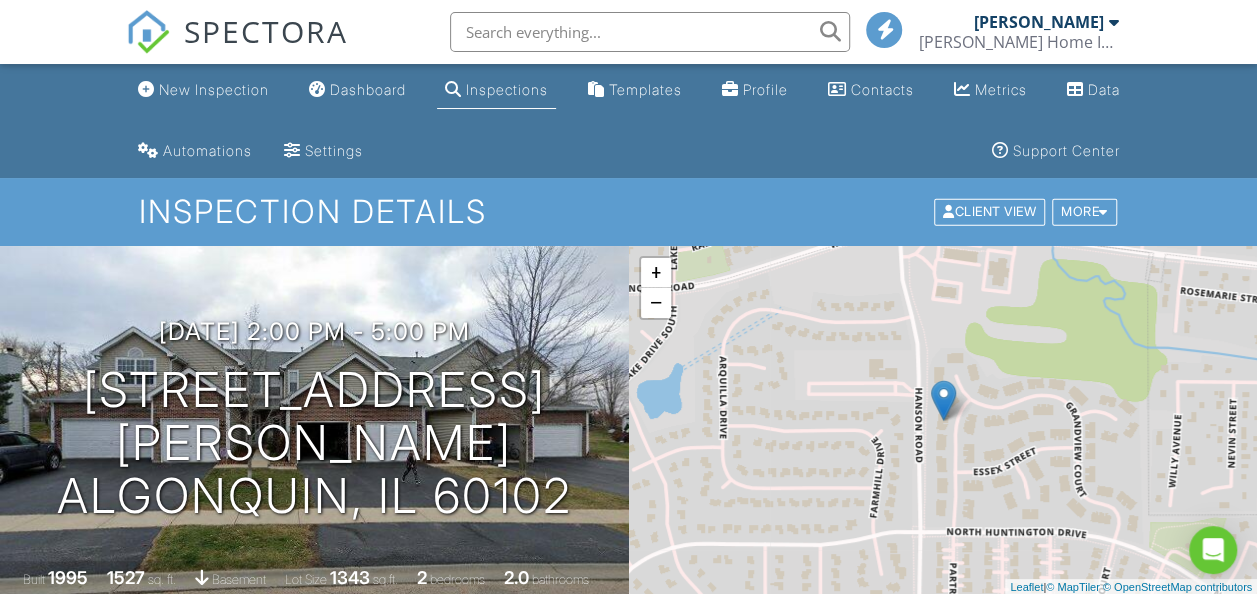 click on "+ − Leaflet  |  © MapTiler   © OpenStreetMap contributors" at bounding box center (943, 421) 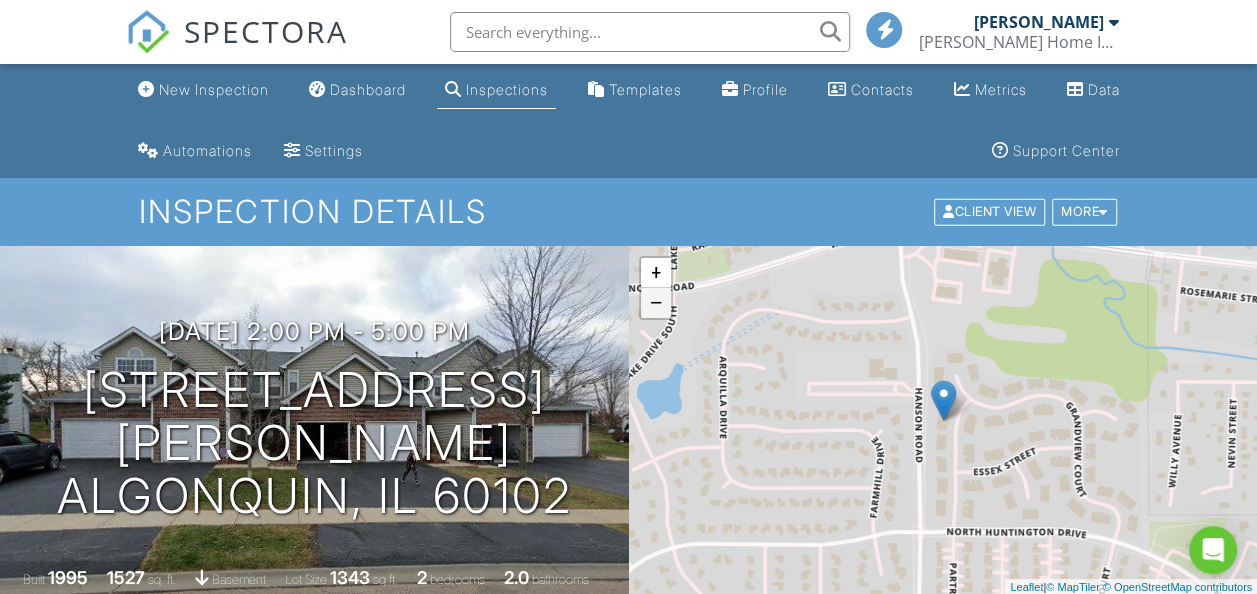 click on "−" at bounding box center [656, 303] 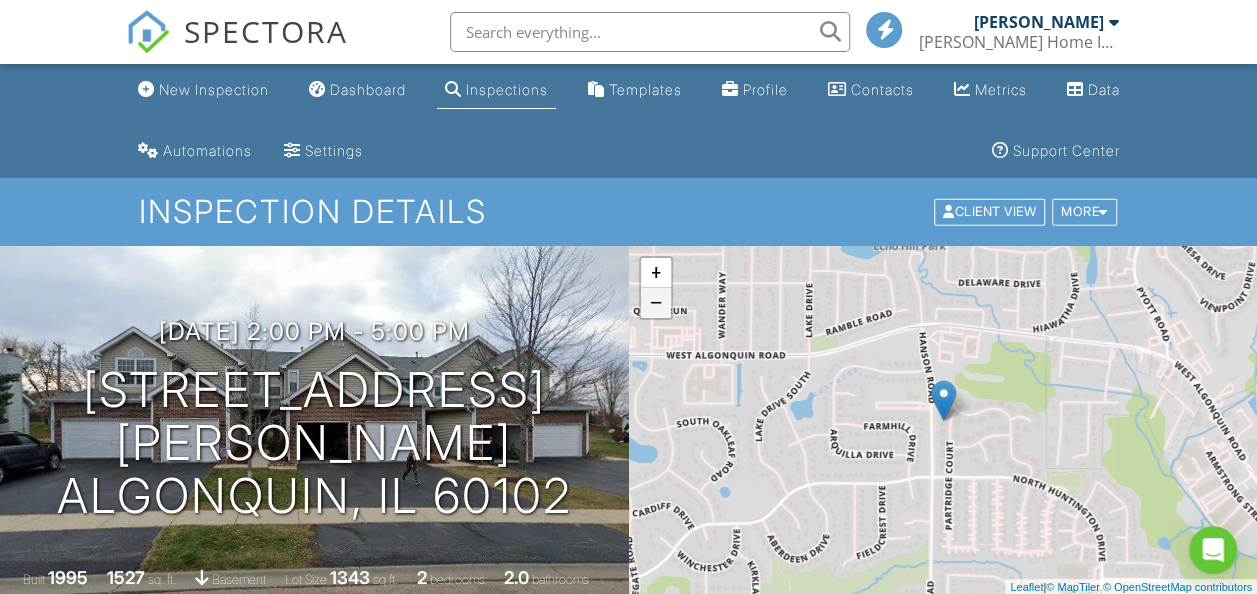 click on "−" at bounding box center (656, 303) 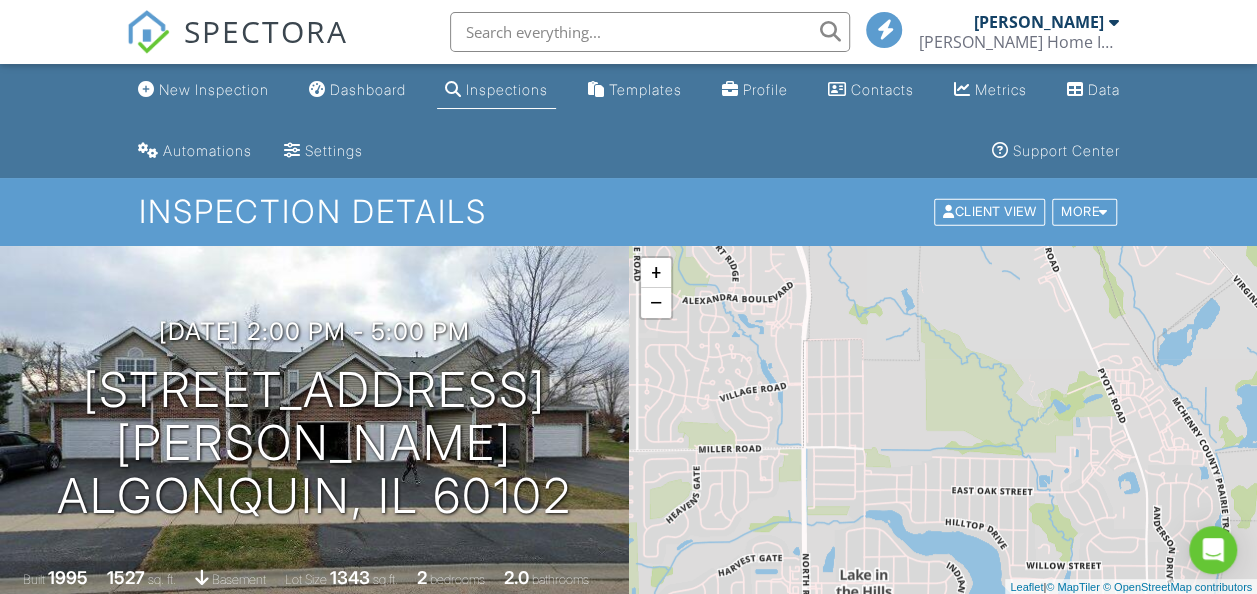 drag, startPoint x: 751, startPoint y: 340, endPoint x: 847, endPoint y: 635, distance: 310.22733 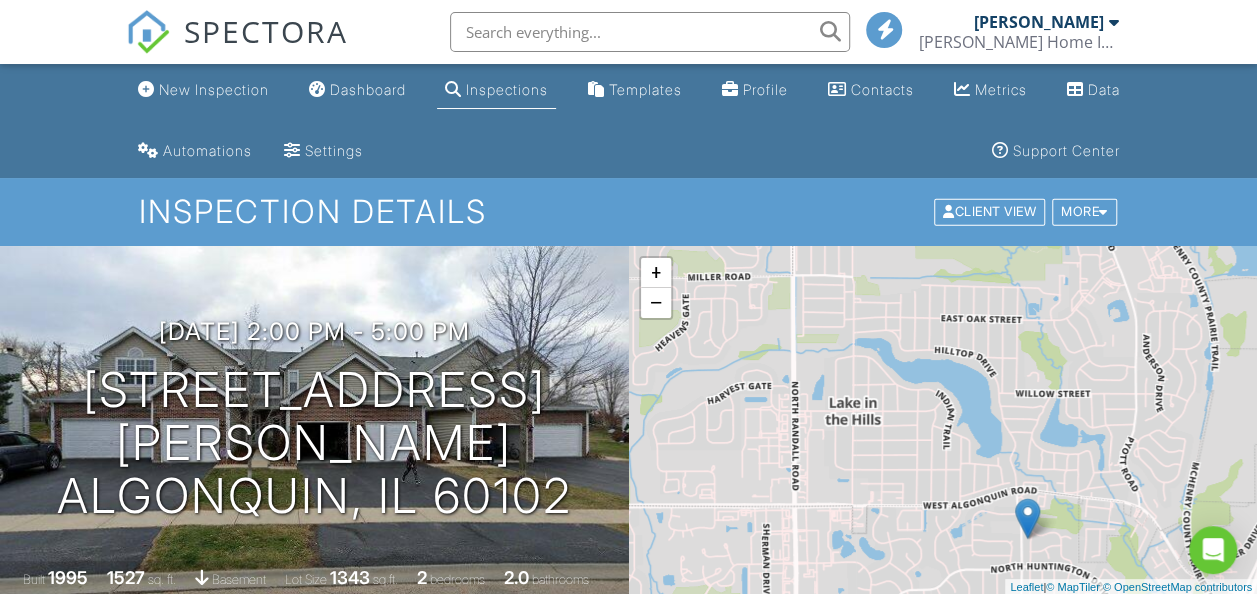 drag, startPoint x: 857, startPoint y: 566, endPoint x: 848, endPoint y: 380, distance: 186.21762 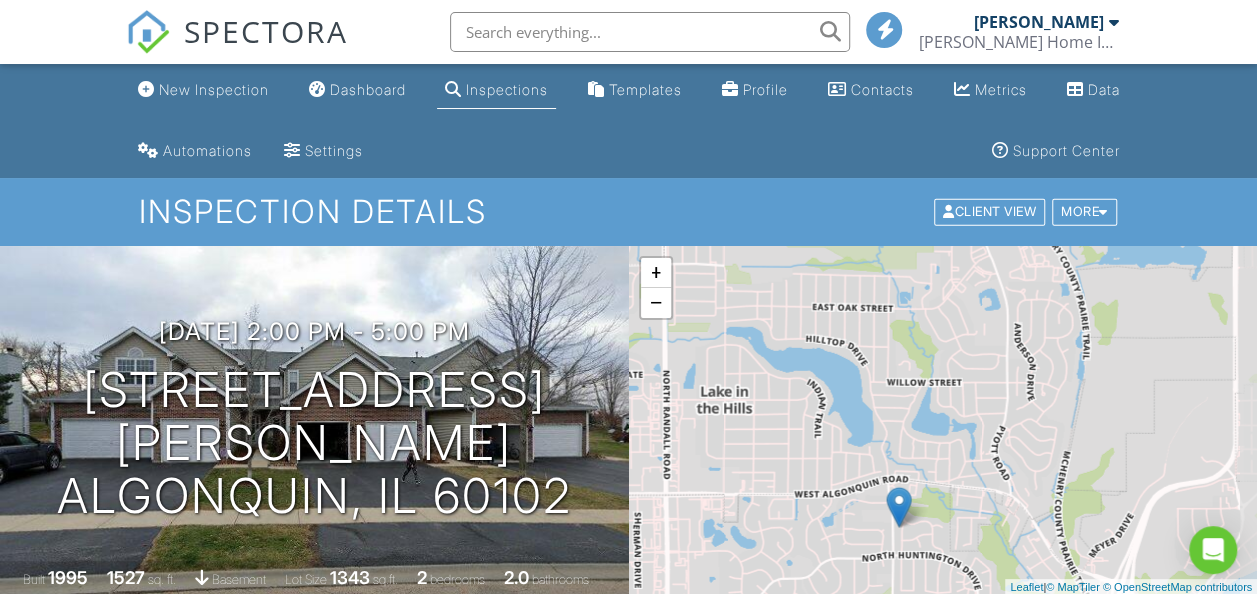 drag, startPoint x: 888, startPoint y: 549, endPoint x: 754, endPoint y: 539, distance: 134.37262 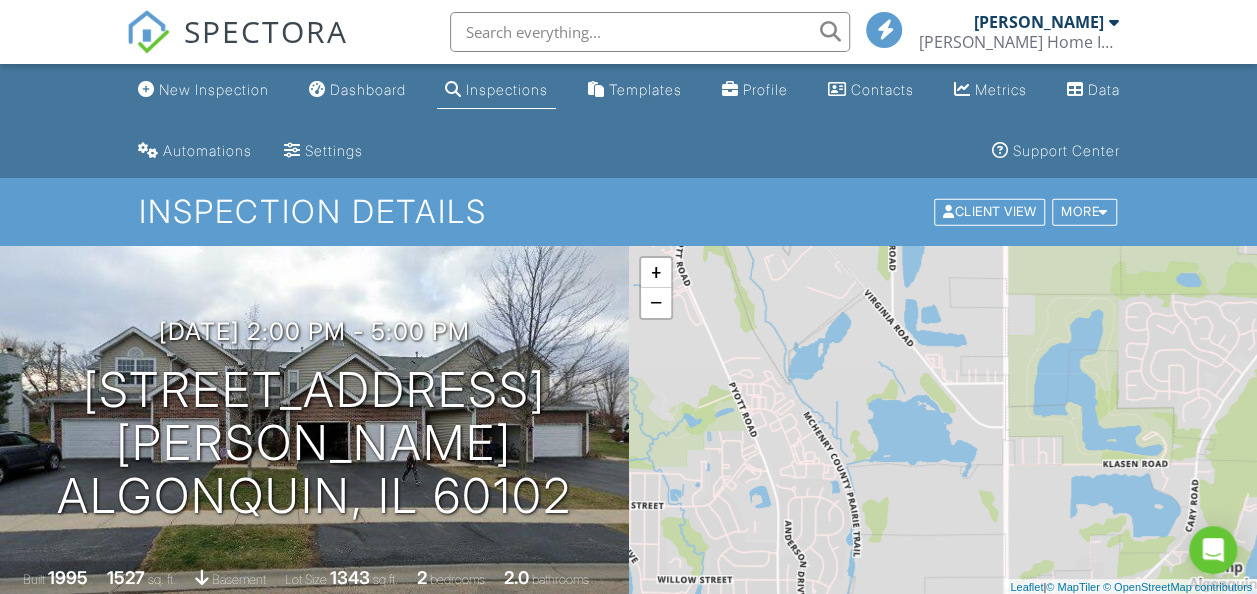 drag, startPoint x: 902, startPoint y: 438, endPoint x: 712, endPoint y: 618, distance: 261.72504 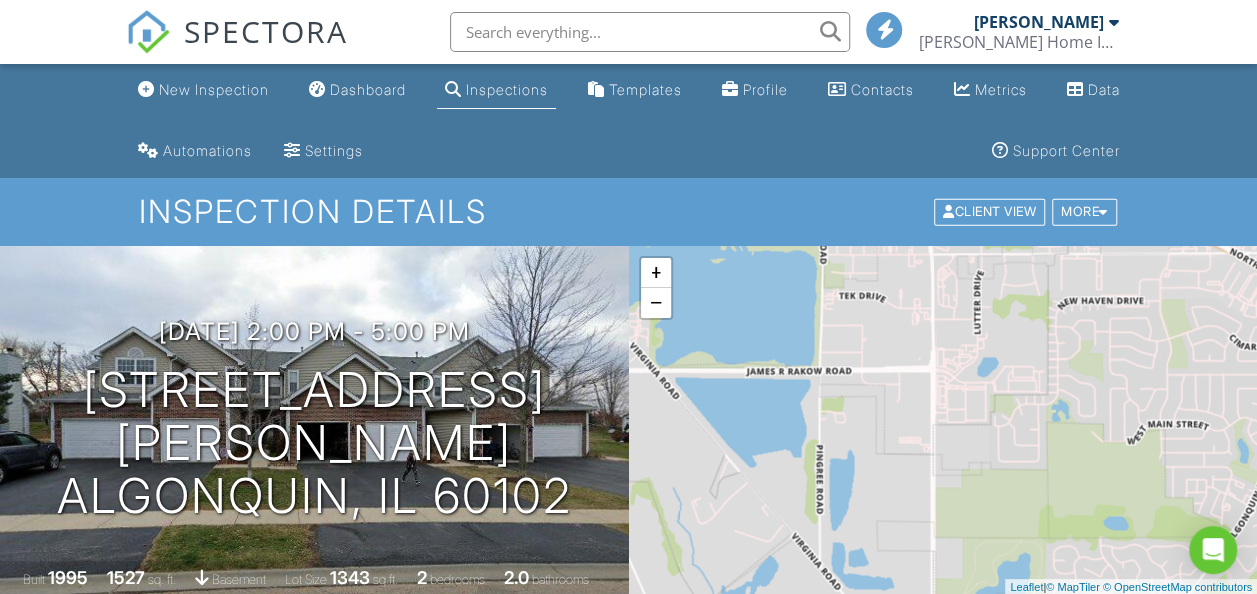 drag, startPoint x: 883, startPoint y: 361, endPoint x: 810, endPoint y: 610, distance: 259.48026 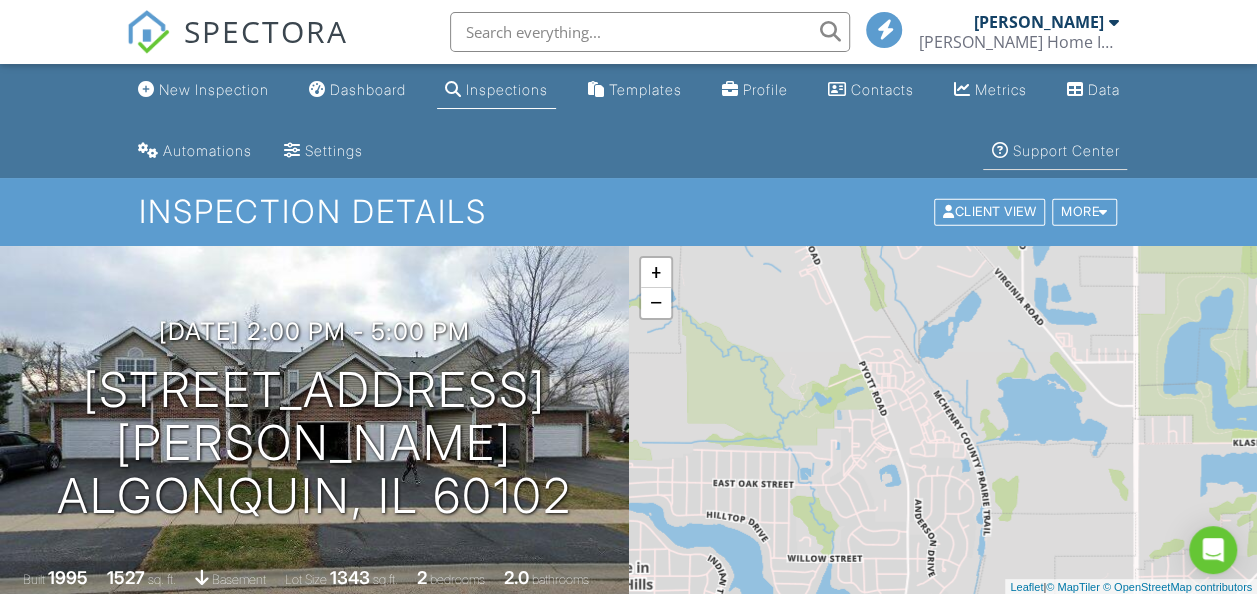 drag, startPoint x: 904, startPoint y: 465, endPoint x: 1118, endPoint y: 140, distance: 389.1285 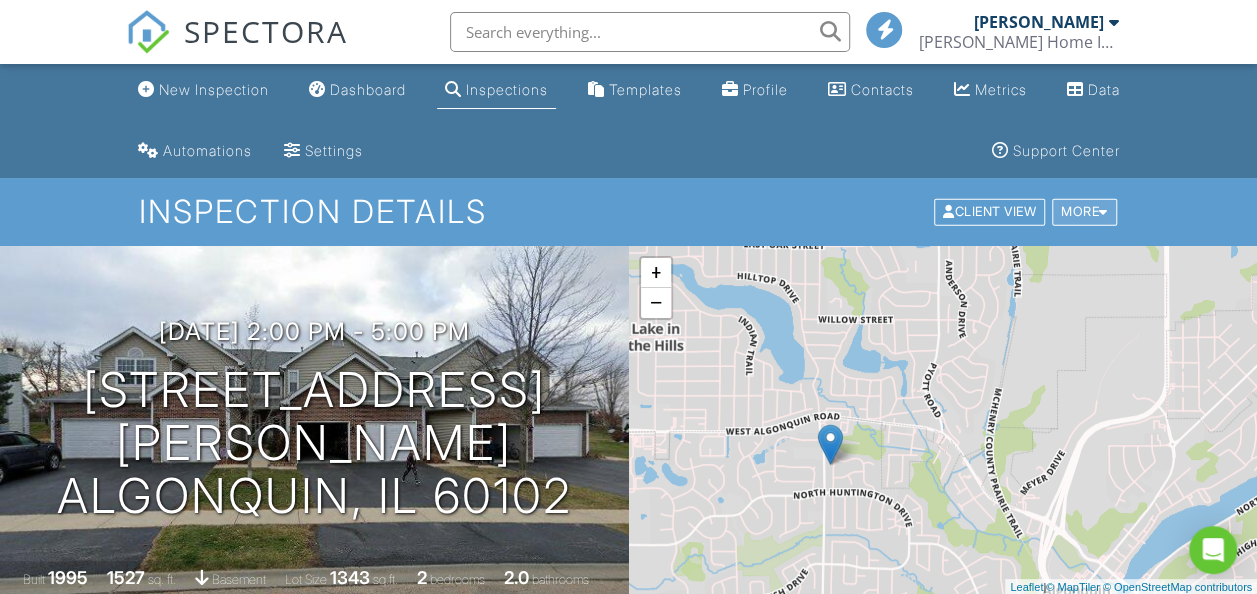 drag, startPoint x: 1072, startPoint y: 388, endPoint x: 1086, endPoint y: 200, distance: 188.52055 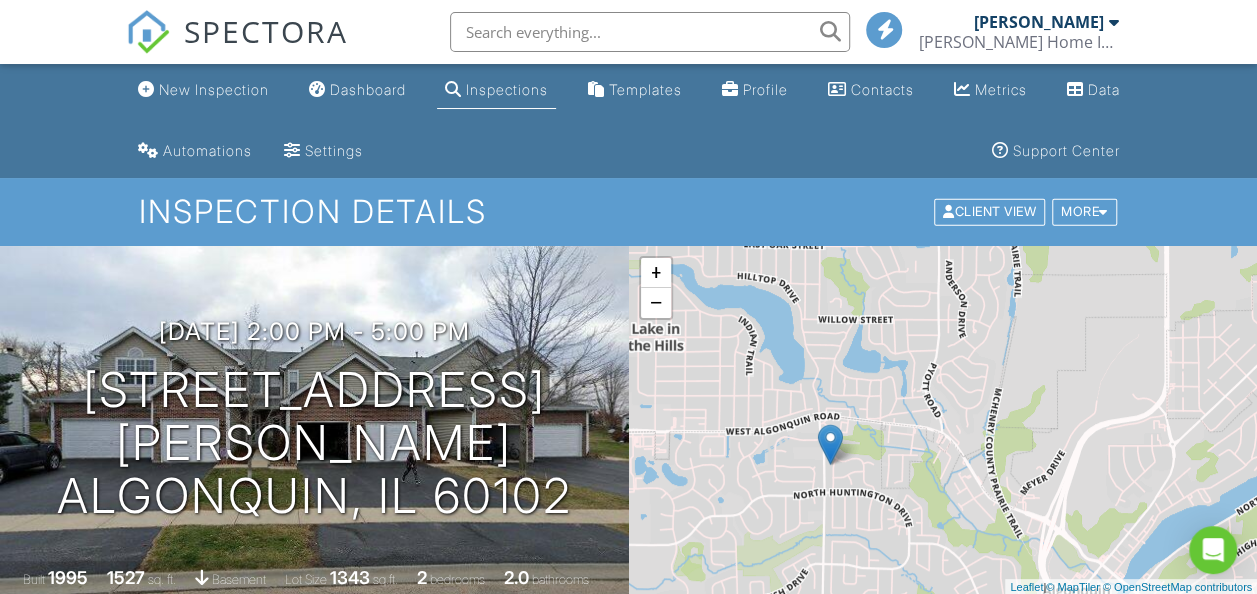 scroll, scrollTop: 0, scrollLeft: 0, axis: both 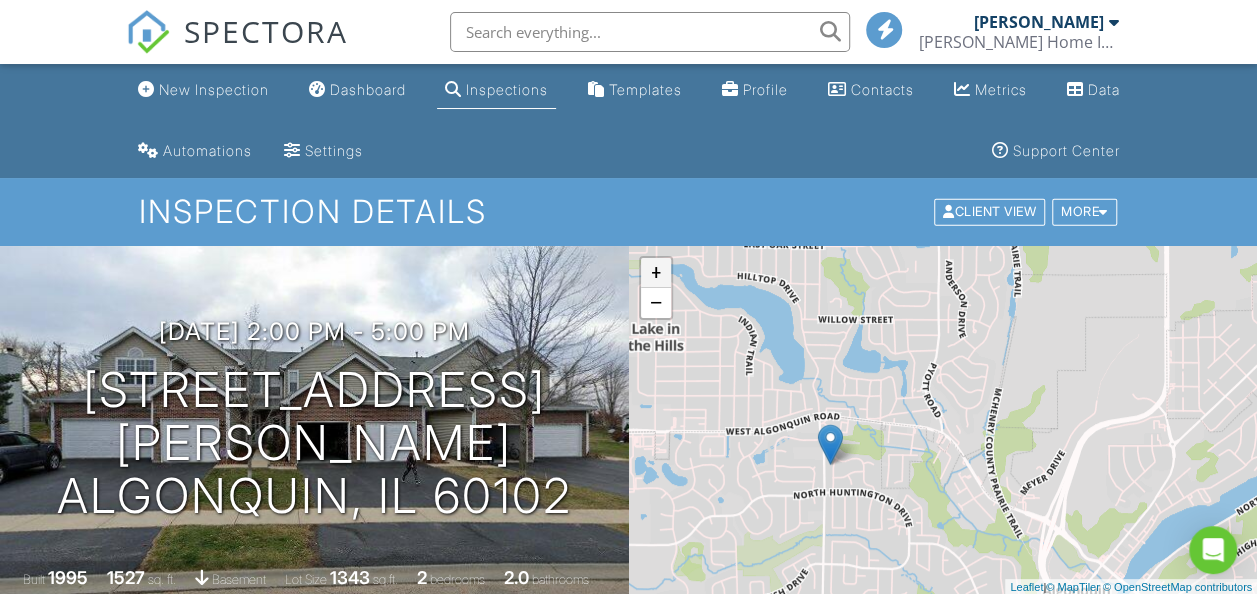 click on "+" at bounding box center [656, 273] 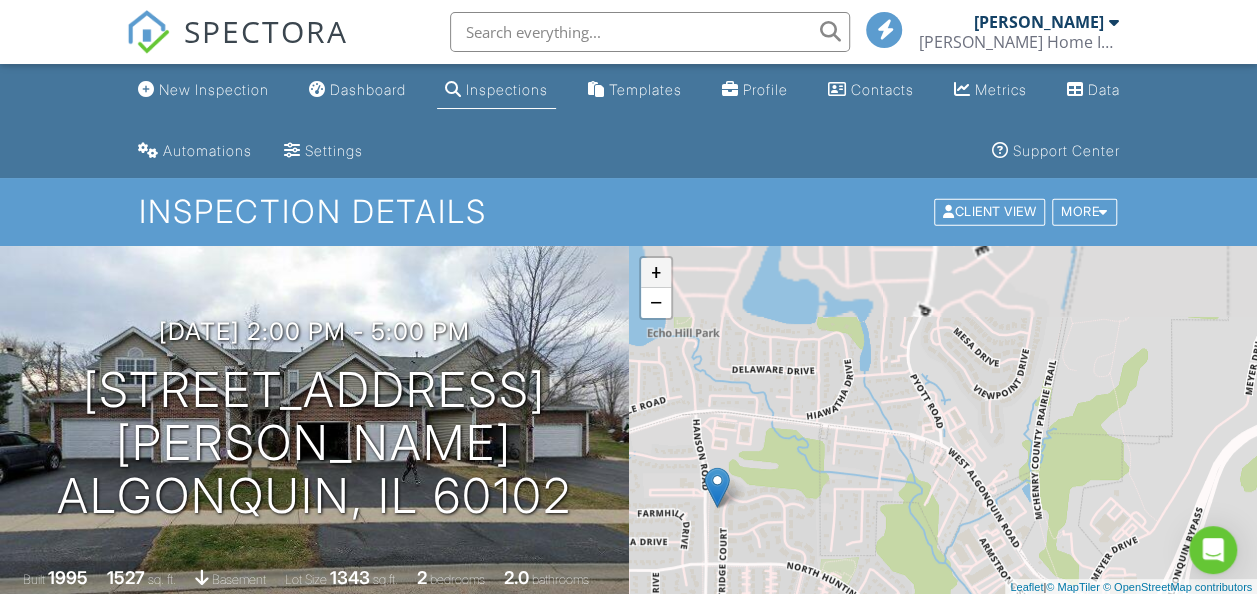 click on "+" at bounding box center [656, 273] 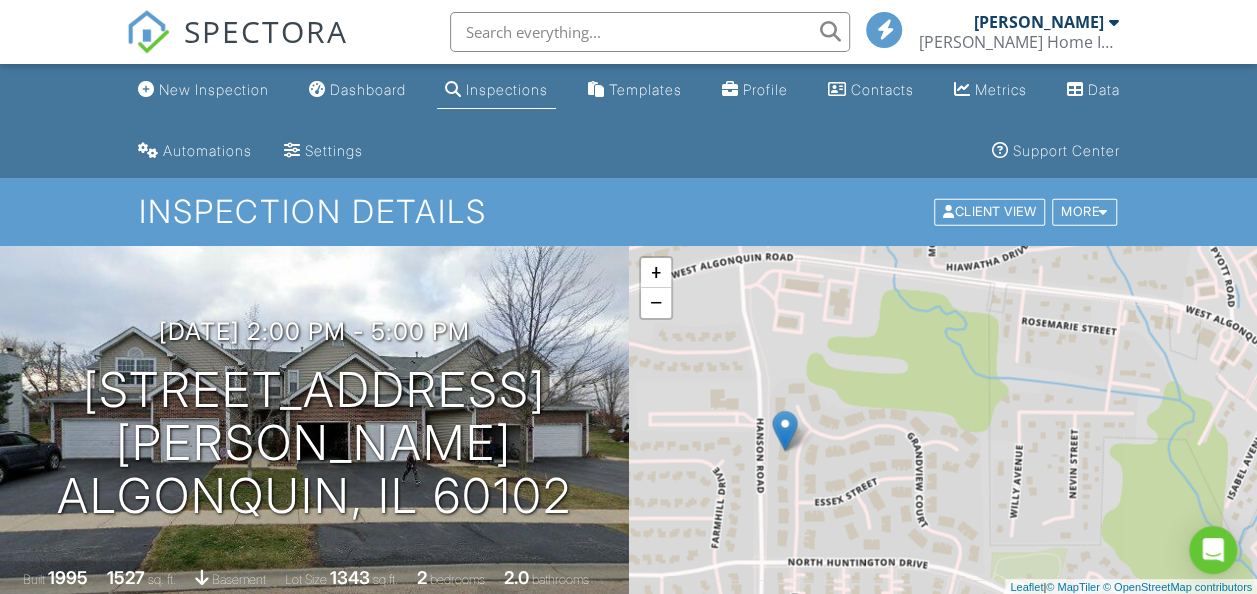 drag, startPoint x: 829, startPoint y: 428, endPoint x: 1124, endPoint y: 282, distance: 329.15195 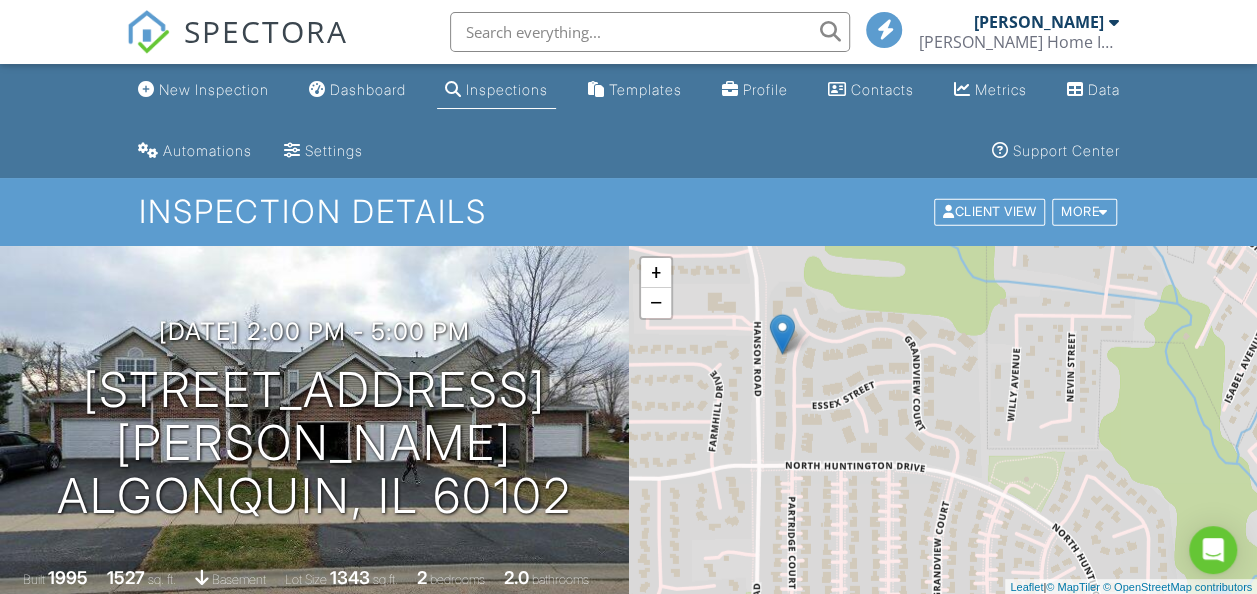 drag, startPoint x: 962, startPoint y: 443, endPoint x: 958, endPoint y: 344, distance: 99.08077 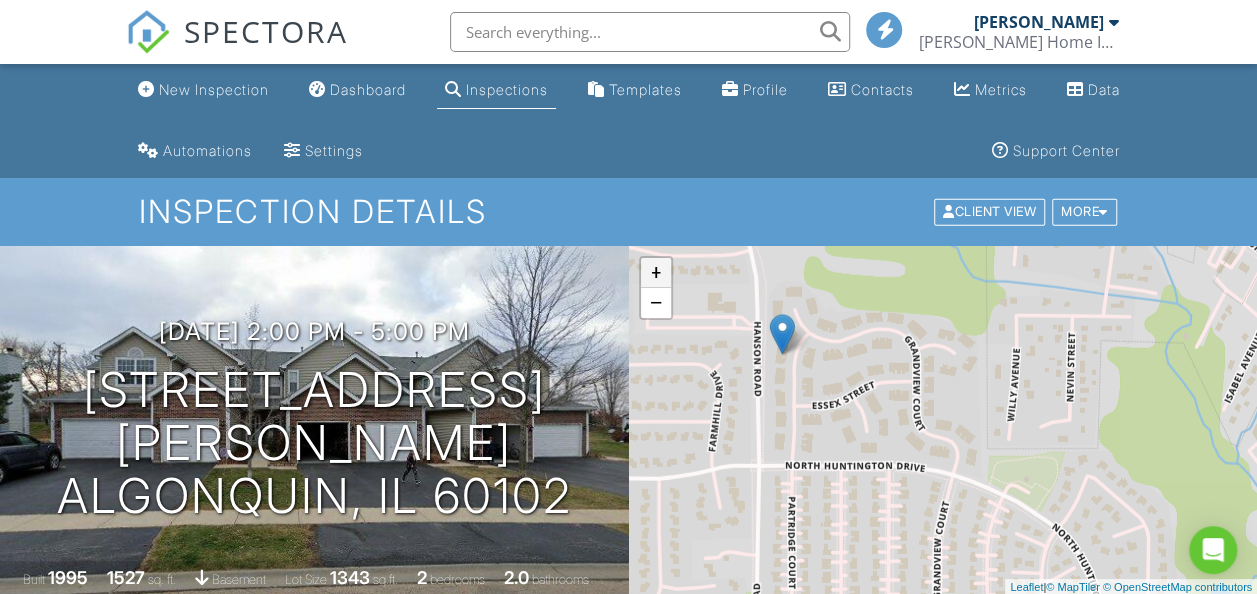 click on "+" at bounding box center [656, 273] 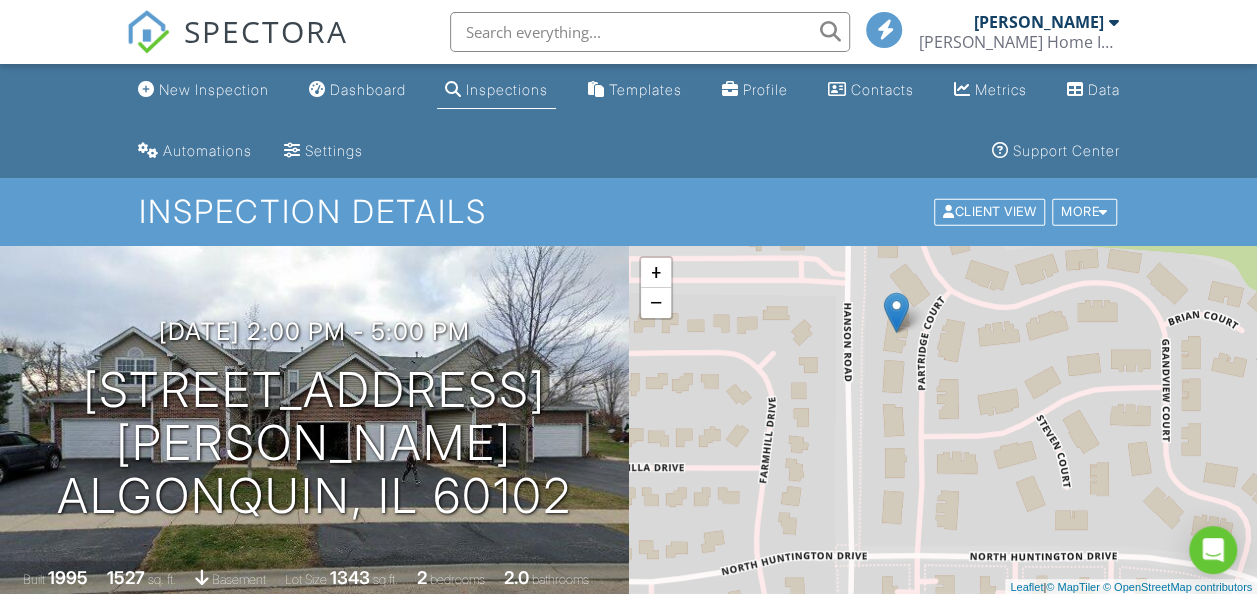 drag, startPoint x: 785, startPoint y: 367, endPoint x: 1062, endPoint y: 414, distance: 280.95908 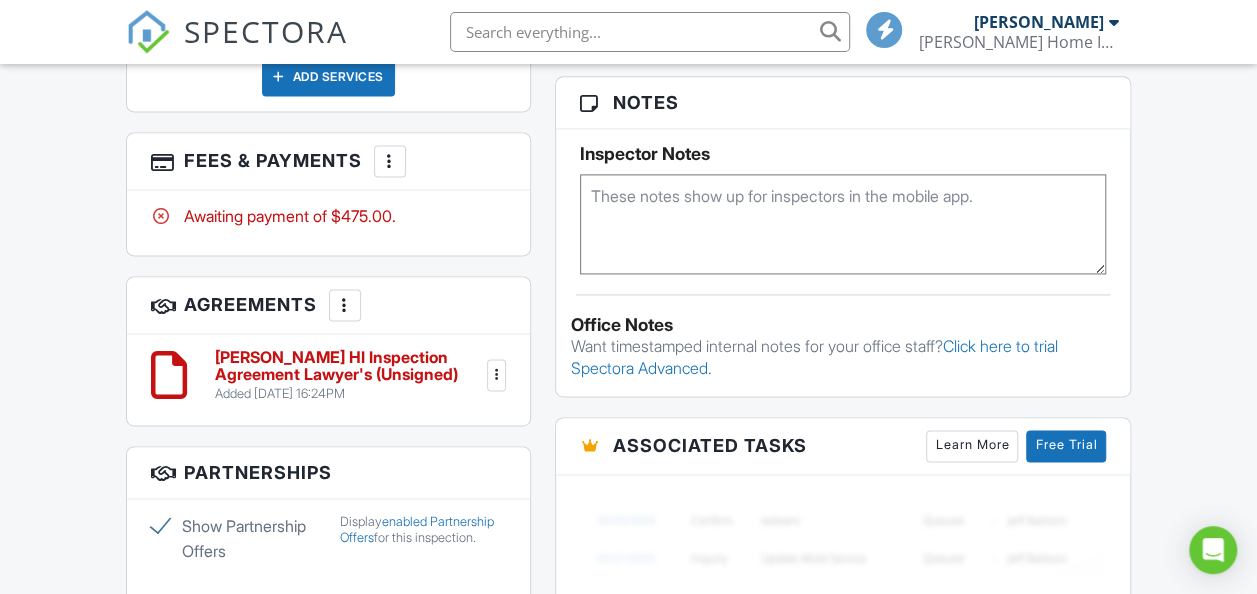 scroll, scrollTop: 1500, scrollLeft: 0, axis: vertical 